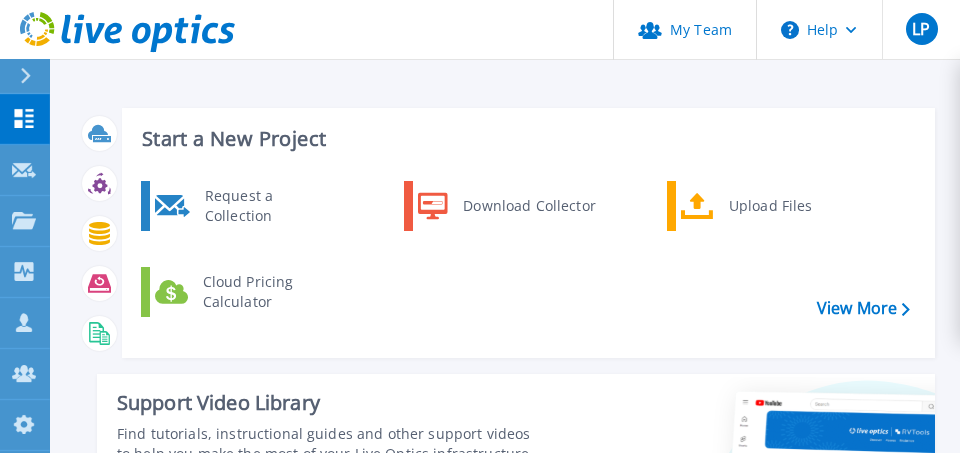 scroll, scrollTop: 0, scrollLeft: 0, axis: both 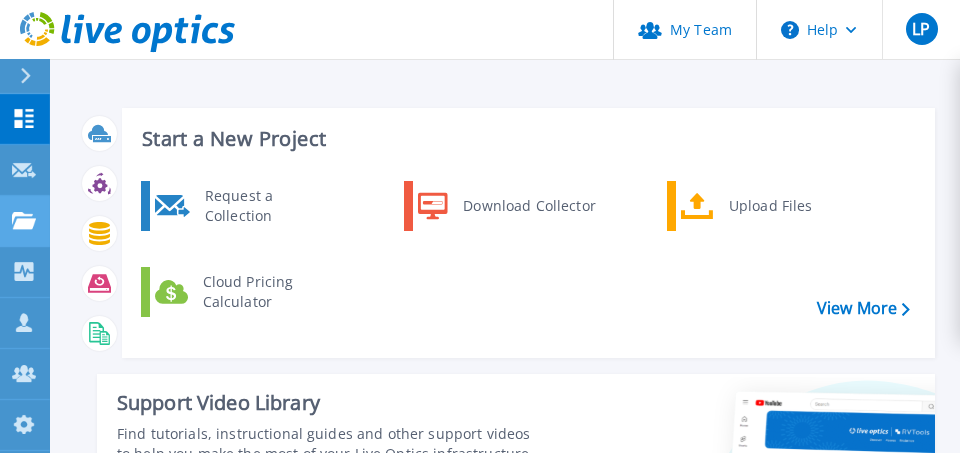 click 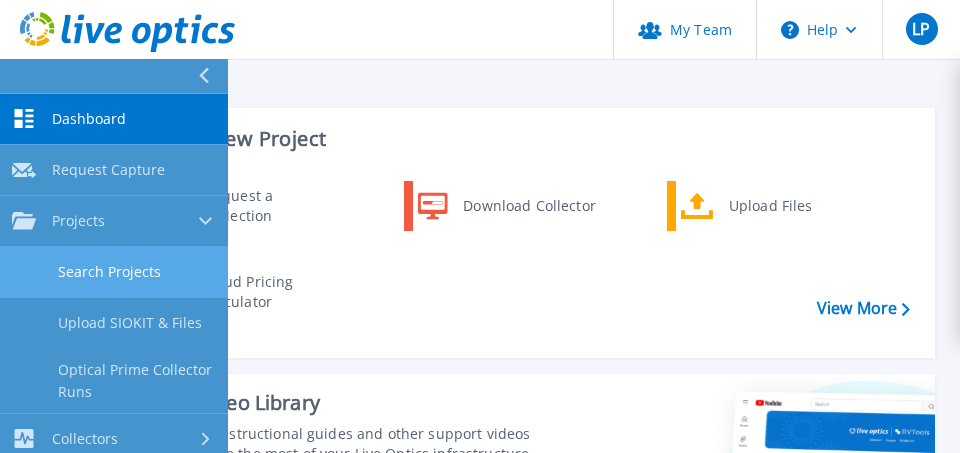 click on "Search Projects" at bounding box center [114, 272] 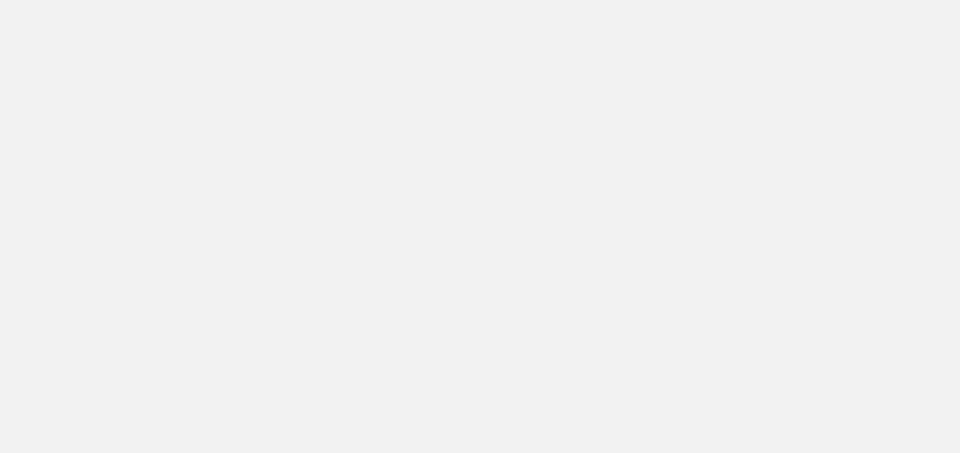scroll, scrollTop: 0, scrollLeft: 0, axis: both 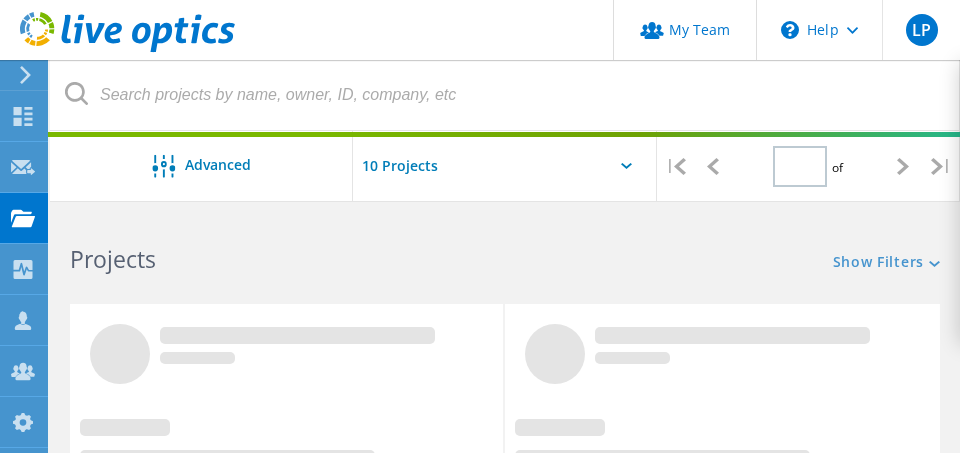 type on "1" 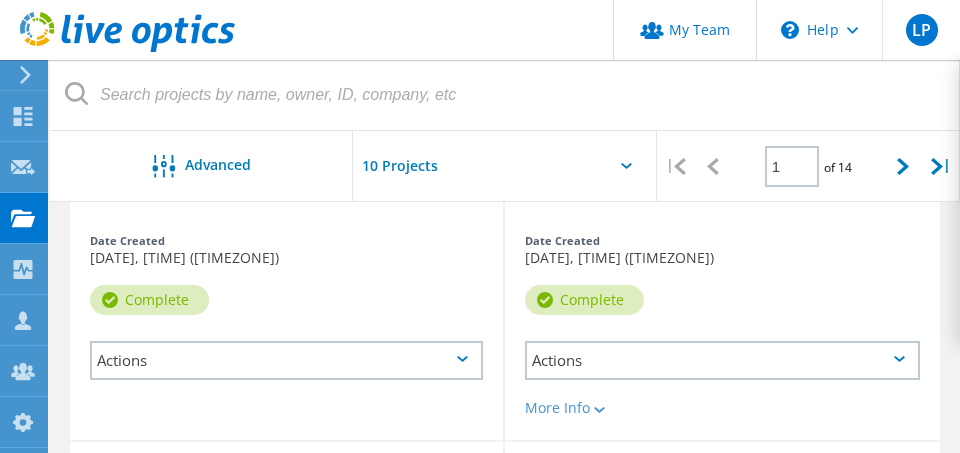 scroll, scrollTop: 277, scrollLeft: 0, axis: vertical 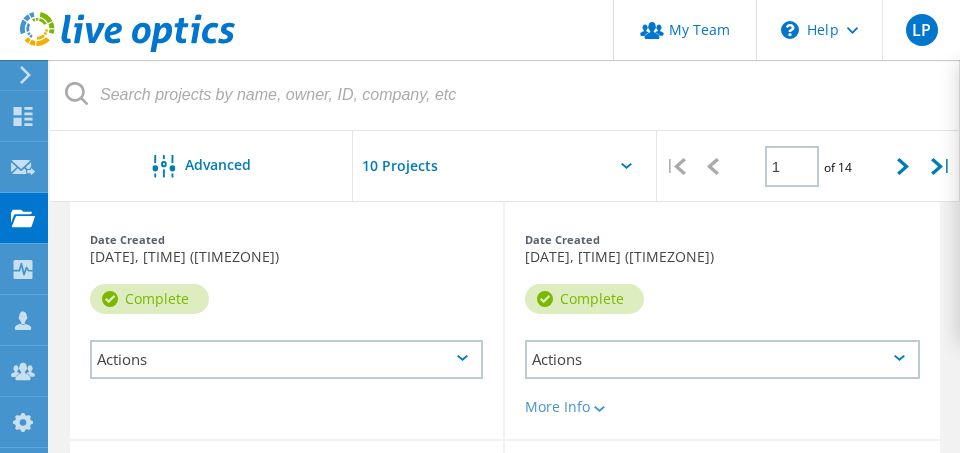click on "Actions" 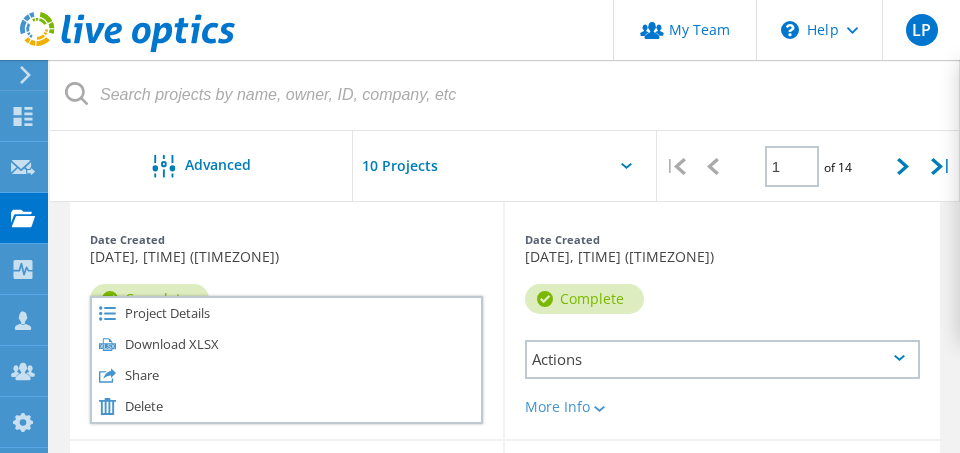 click on "Date Created  08/07/2025, 11:25 (-04:00)" 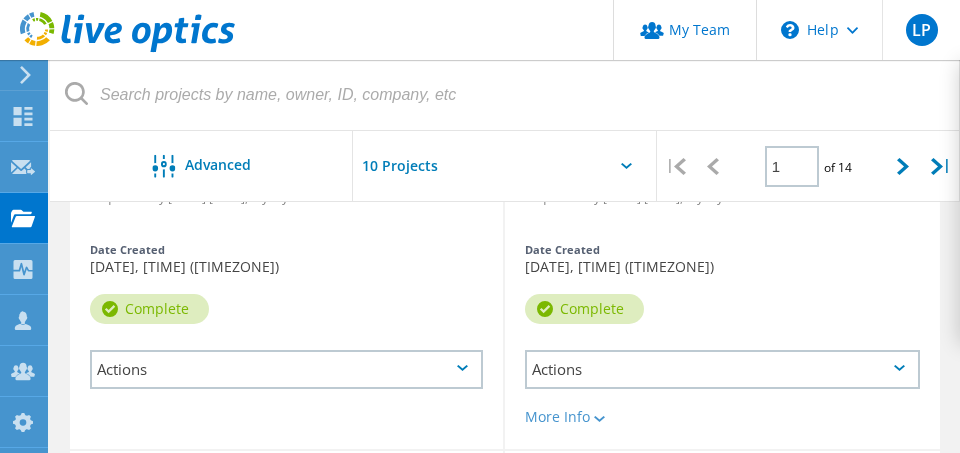 scroll, scrollTop: 275, scrollLeft: 0, axis: vertical 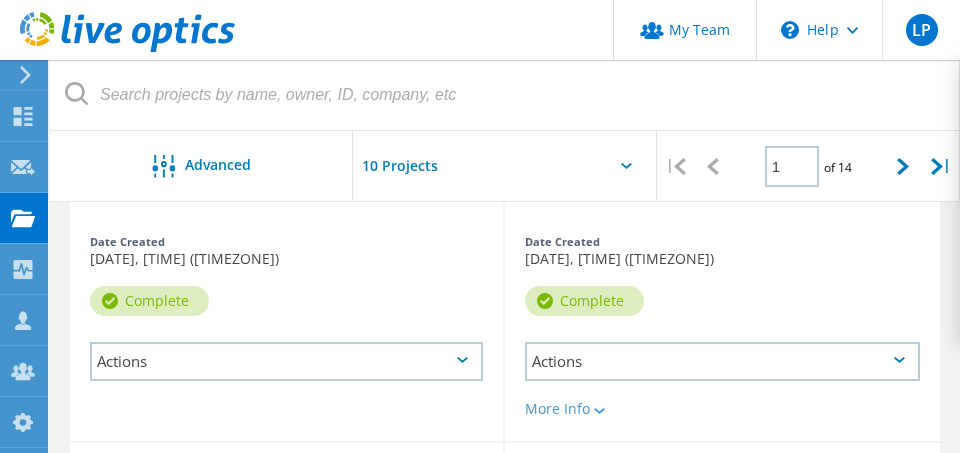 click on "Actions" 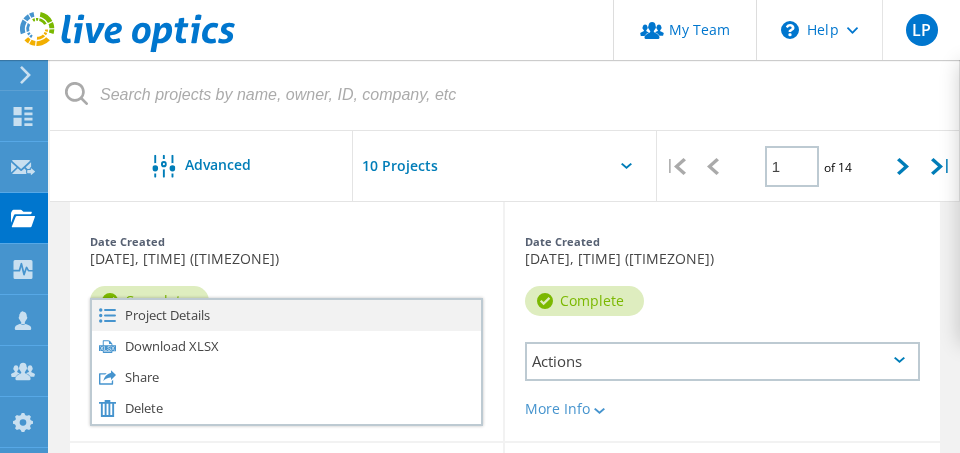 click on "Project Details" 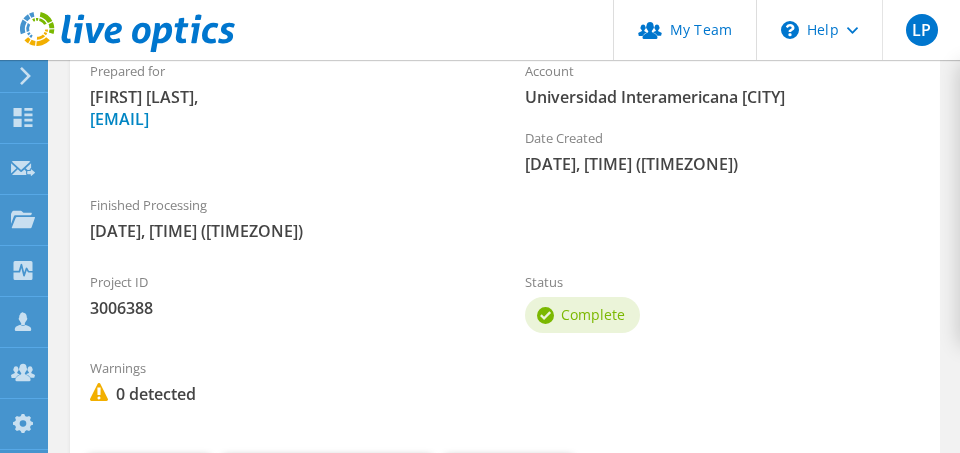 scroll, scrollTop: 0, scrollLeft: 0, axis: both 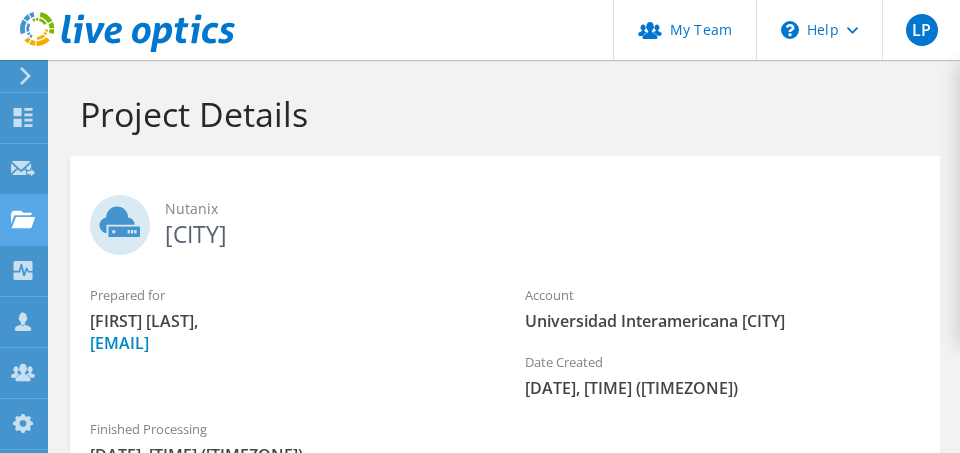 click 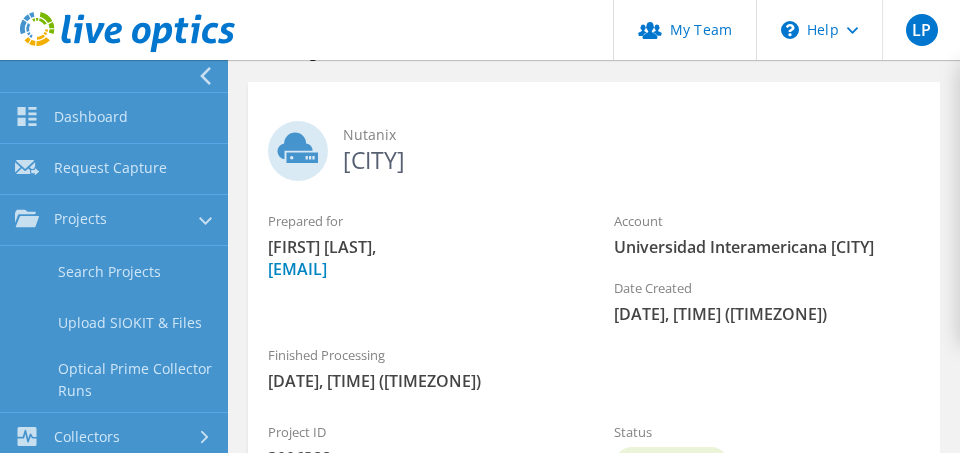 scroll, scrollTop: 0, scrollLeft: 0, axis: both 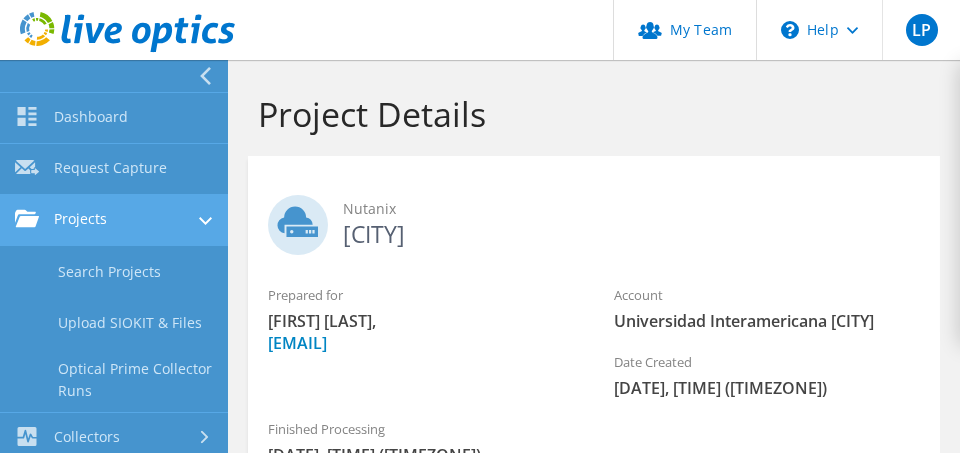 click on "Projects" at bounding box center (114, 220) 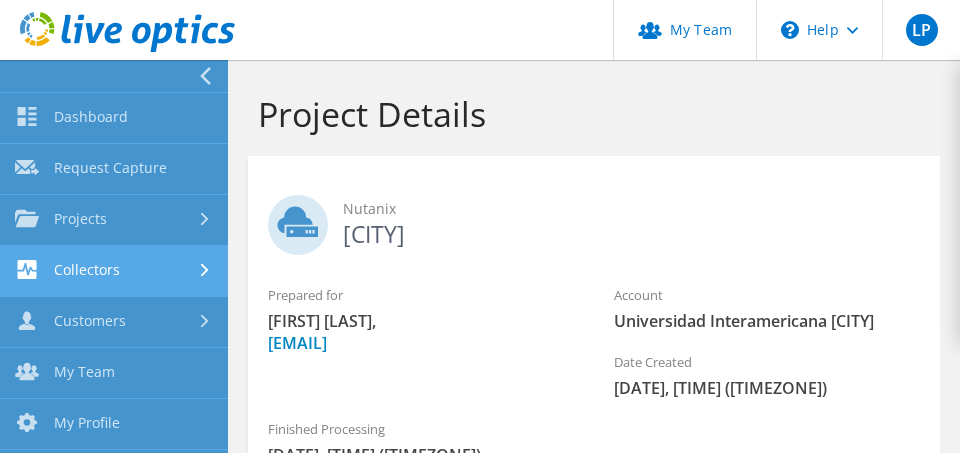 click on "Collectors" at bounding box center (114, 271) 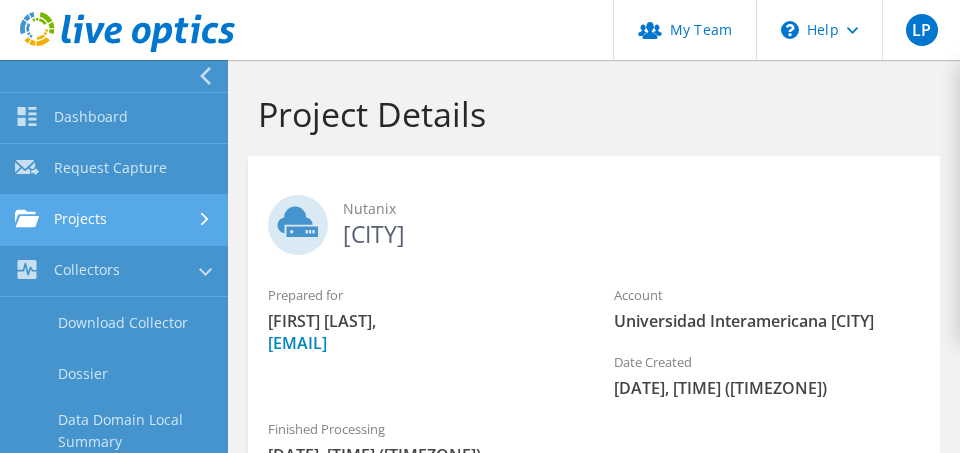 click on "Projects" at bounding box center [114, 220] 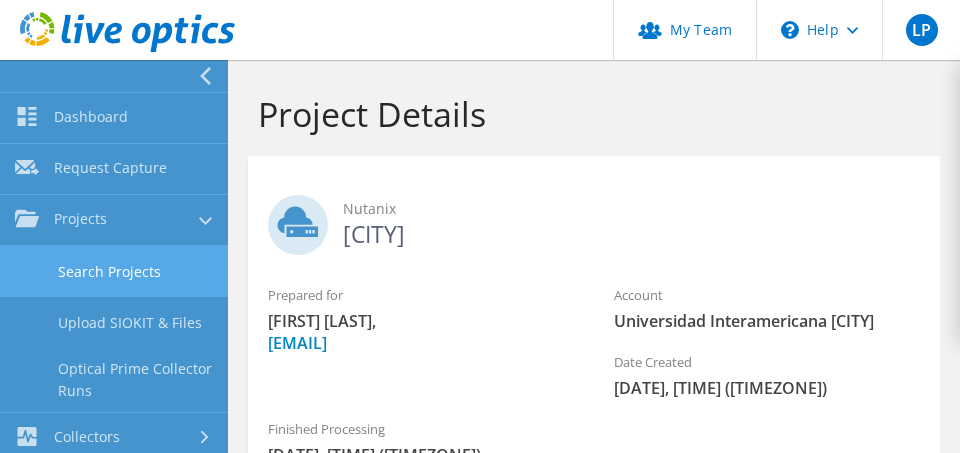 click on "Search Projects" at bounding box center (114, 271) 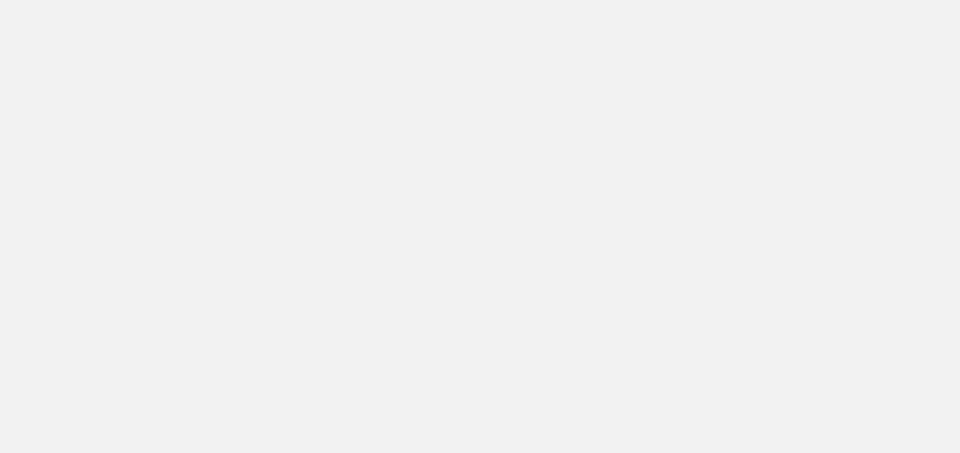 scroll, scrollTop: 0, scrollLeft: 0, axis: both 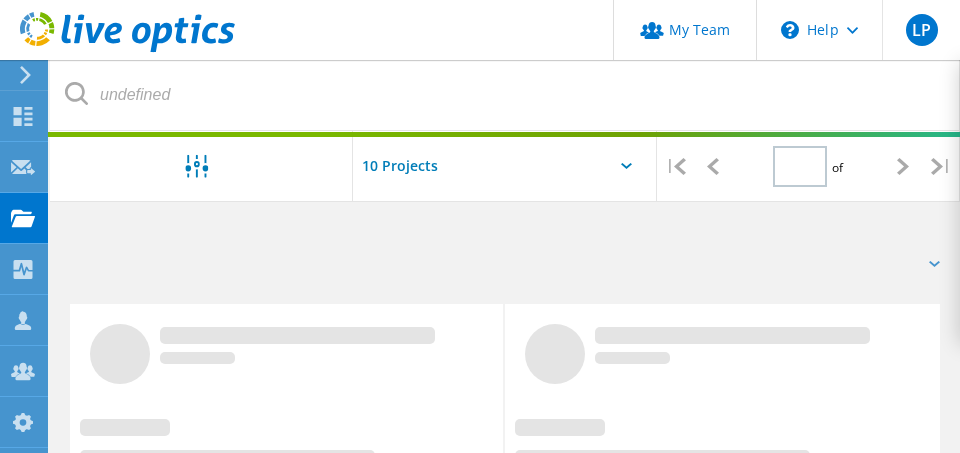type on "1" 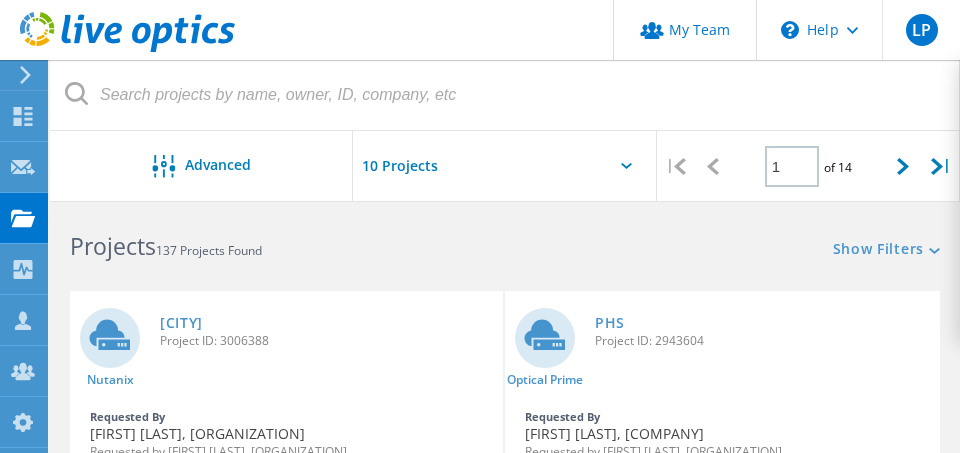 scroll, scrollTop: 0, scrollLeft: 0, axis: both 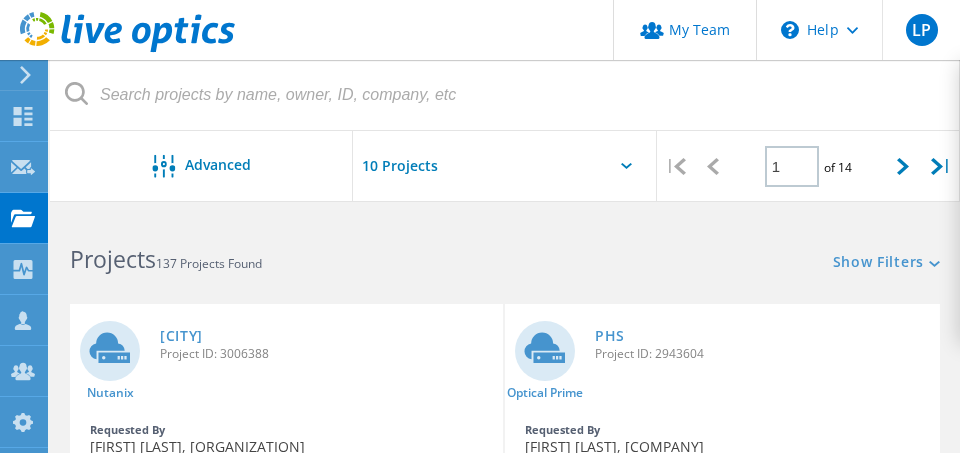 click 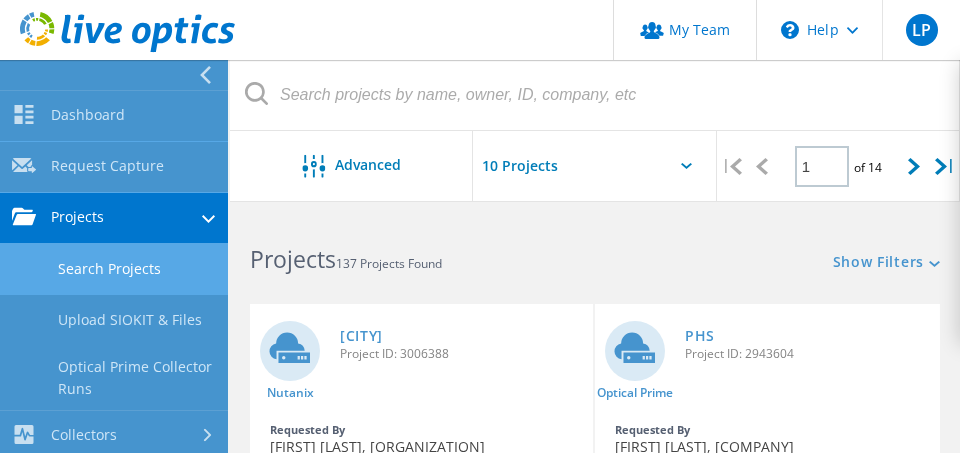 click on "Search Projects" at bounding box center (114, 269) 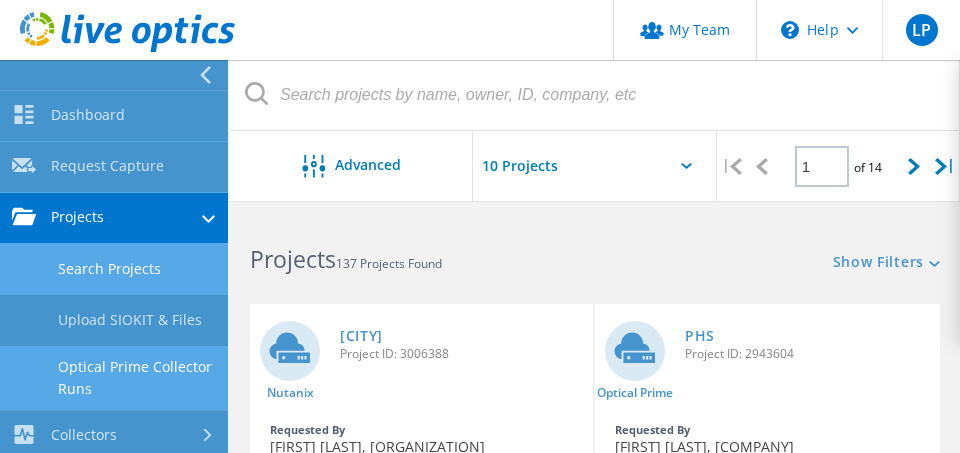click on "Optical Prime Collector Runs" at bounding box center (114, 378) 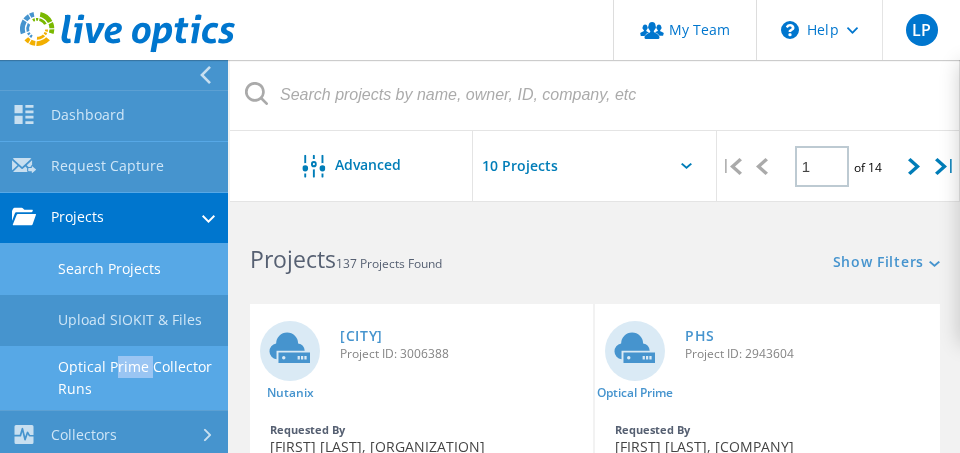 click on "Optical Prime Collector Runs" at bounding box center (114, 378) 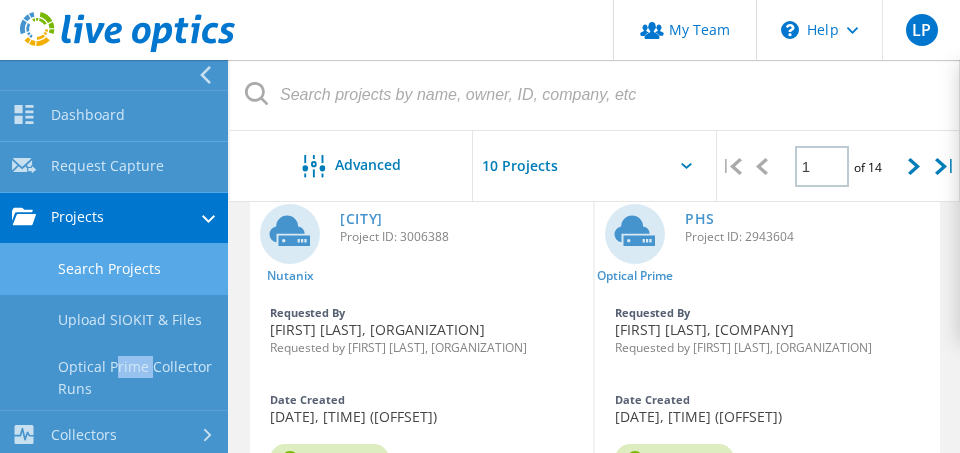 scroll, scrollTop: 164, scrollLeft: 0, axis: vertical 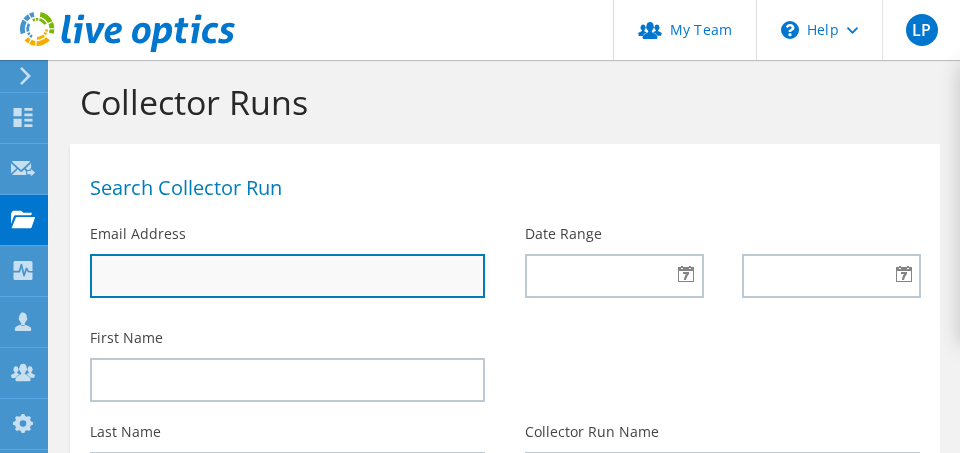 click at bounding box center (287, 276) 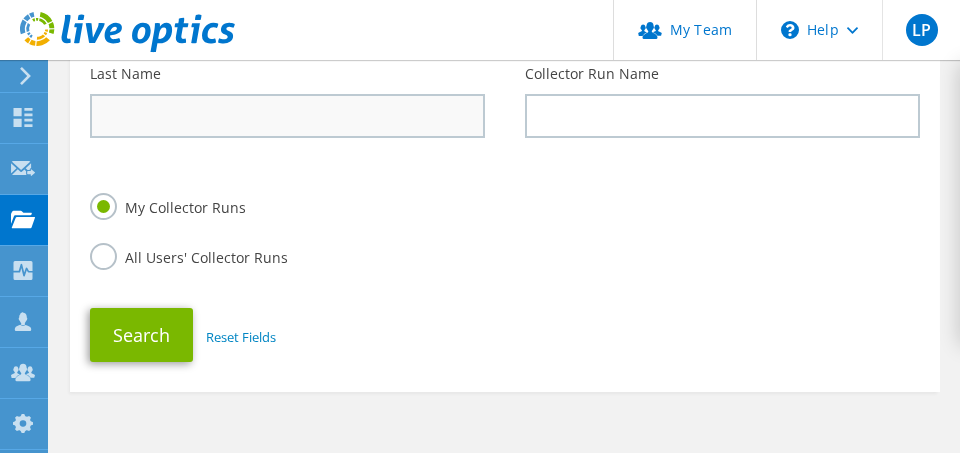 scroll, scrollTop: 392, scrollLeft: 0, axis: vertical 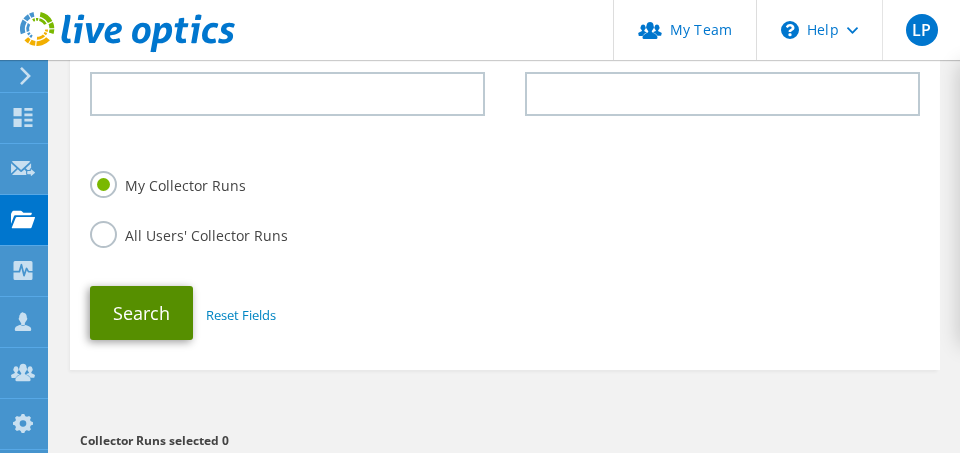 click on "Search" at bounding box center [141, 313] 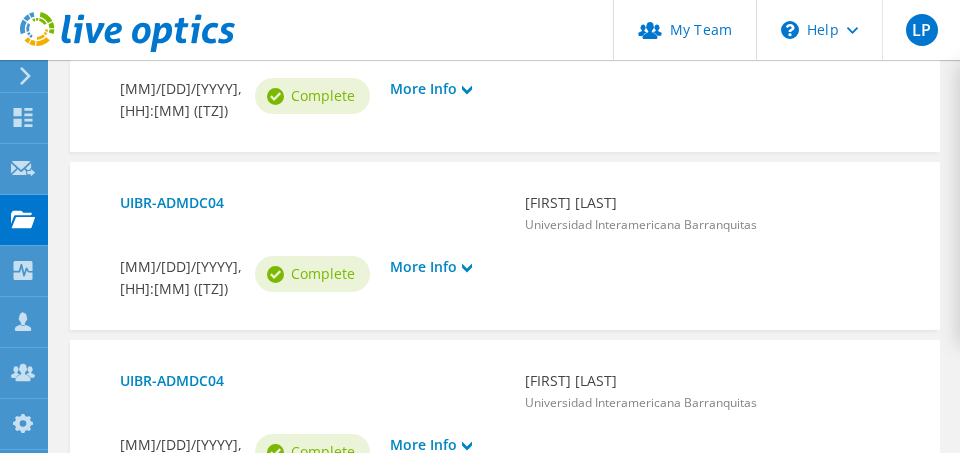 scroll, scrollTop: 952, scrollLeft: 0, axis: vertical 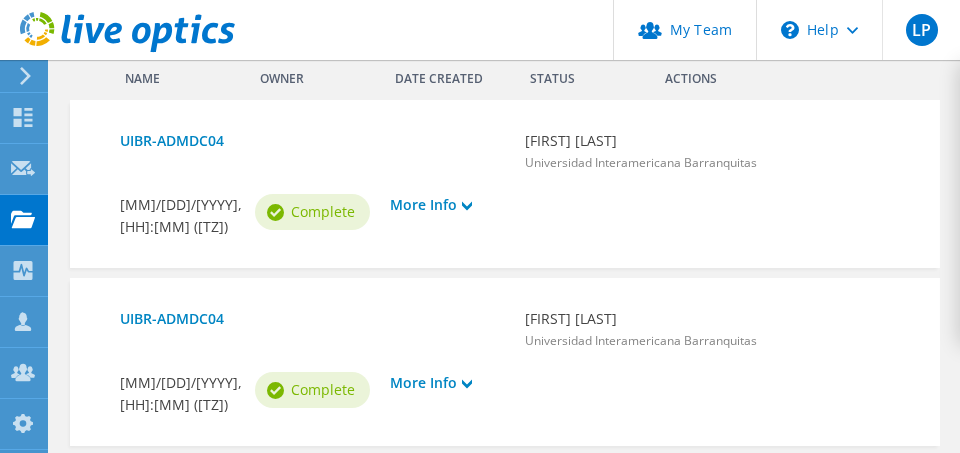 click on "Complete" at bounding box center [323, 212] 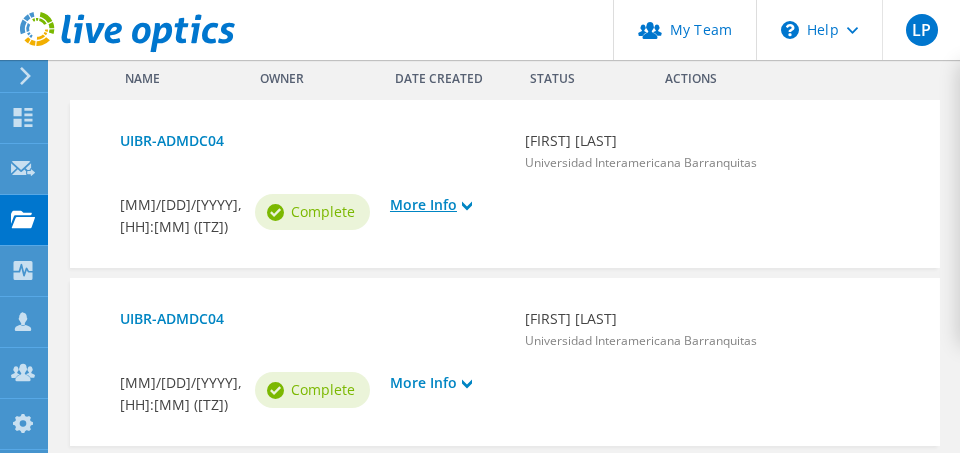 click on "More Info" at bounding box center (447, 205) 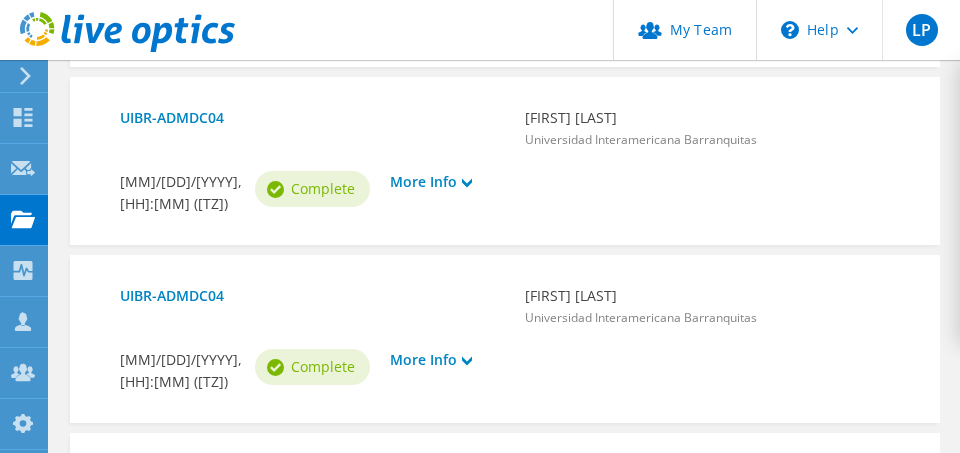 scroll, scrollTop: 1394, scrollLeft: 0, axis: vertical 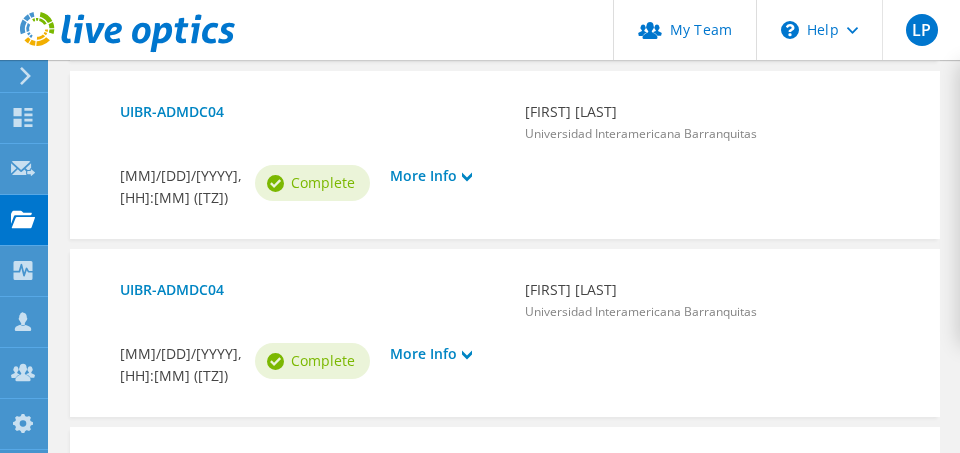 click on "Complete" at bounding box center (323, 361) 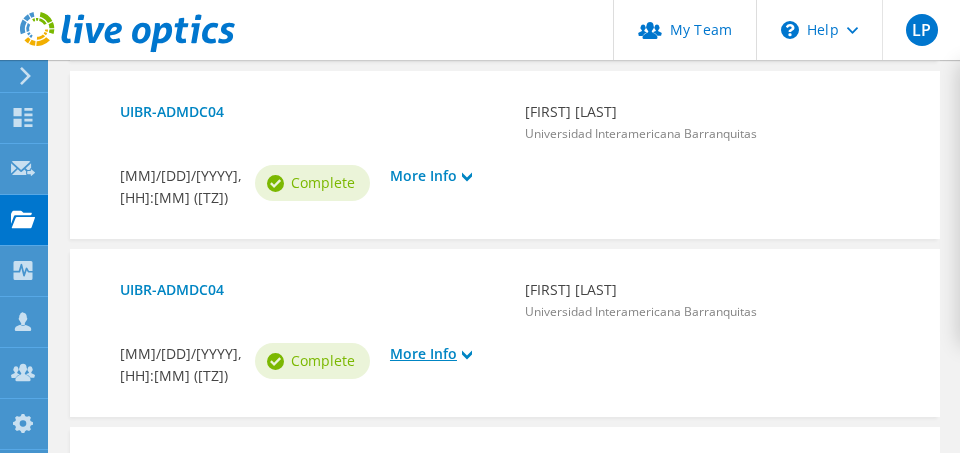 click on "More Info" at bounding box center [447, 354] 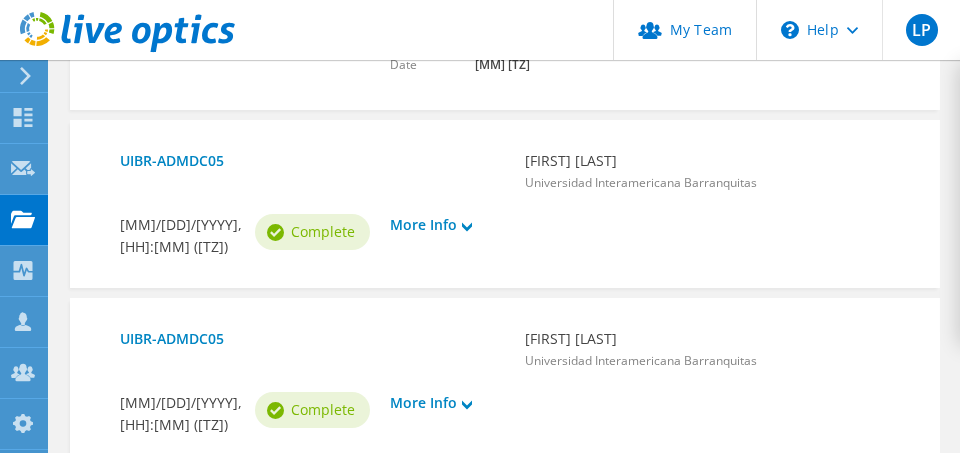 scroll, scrollTop: 1939, scrollLeft: 0, axis: vertical 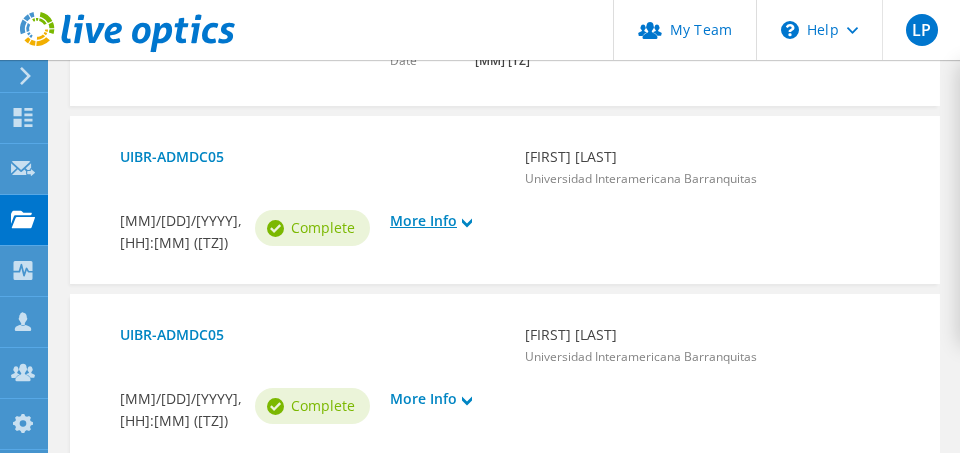 click on "More Info" at bounding box center (447, 221) 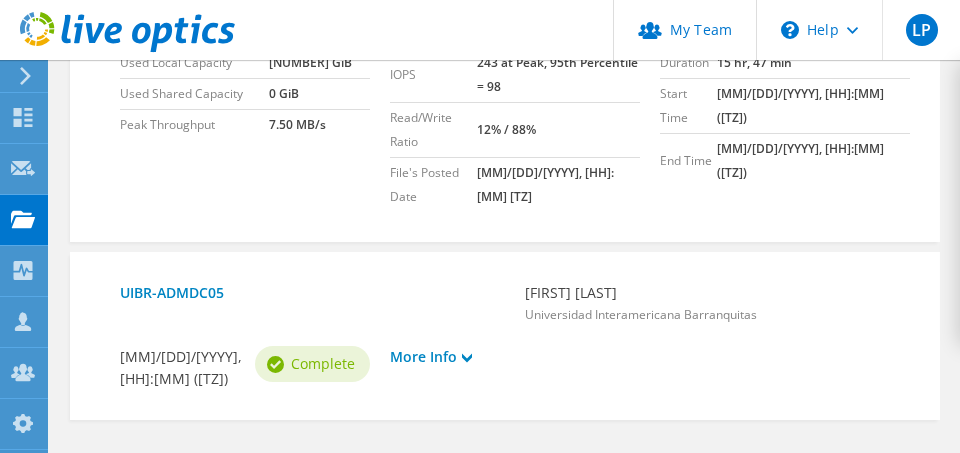 scroll, scrollTop: 2329, scrollLeft: 0, axis: vertical 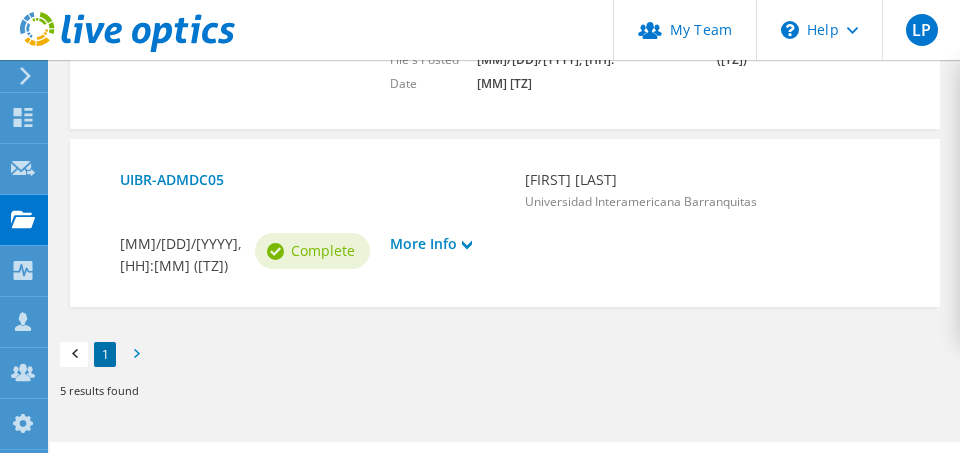 click at bounding box center (136, 356) 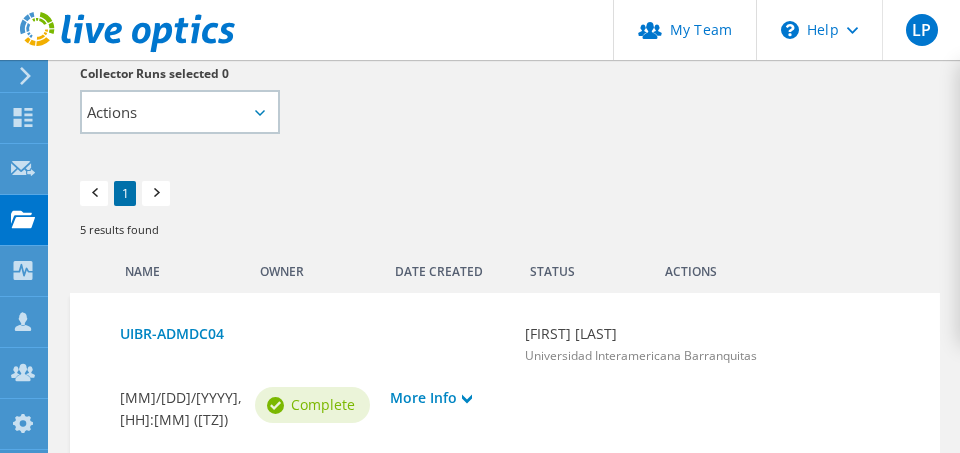 scroll, scrollTop: 815, scrollLeft: 0, axis: vertical 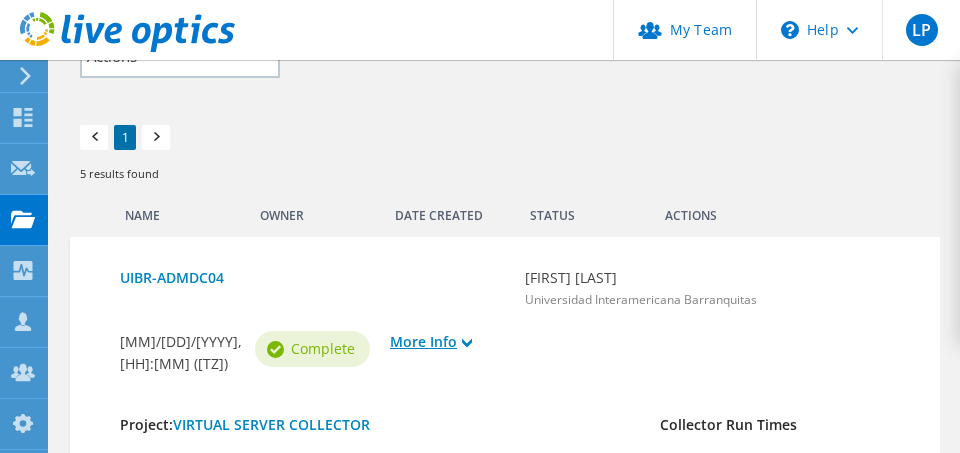 click 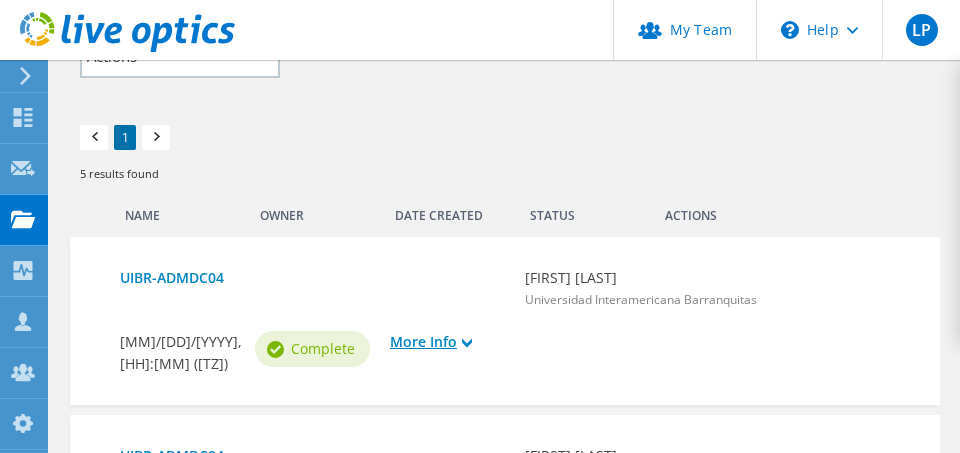 click 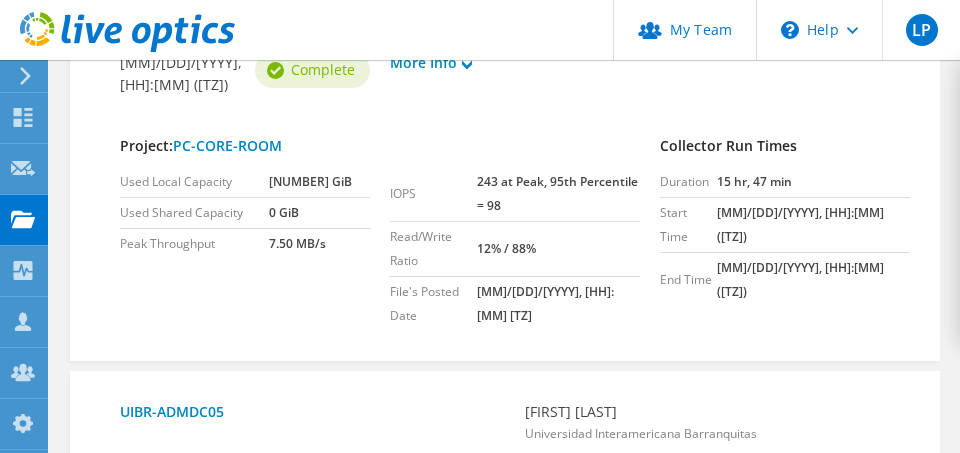 scroll, scrollTop: 2329, scrollLeft: 0, axis: vertical 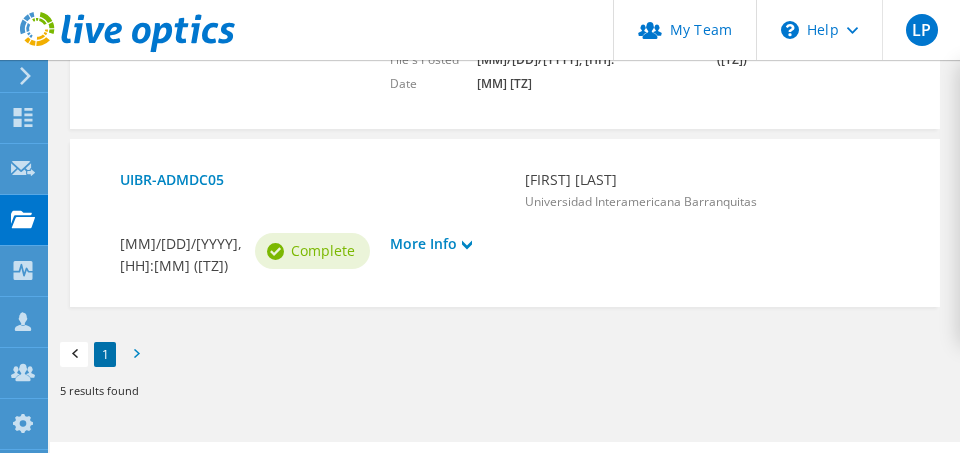 click at bounding box center [136, 356] 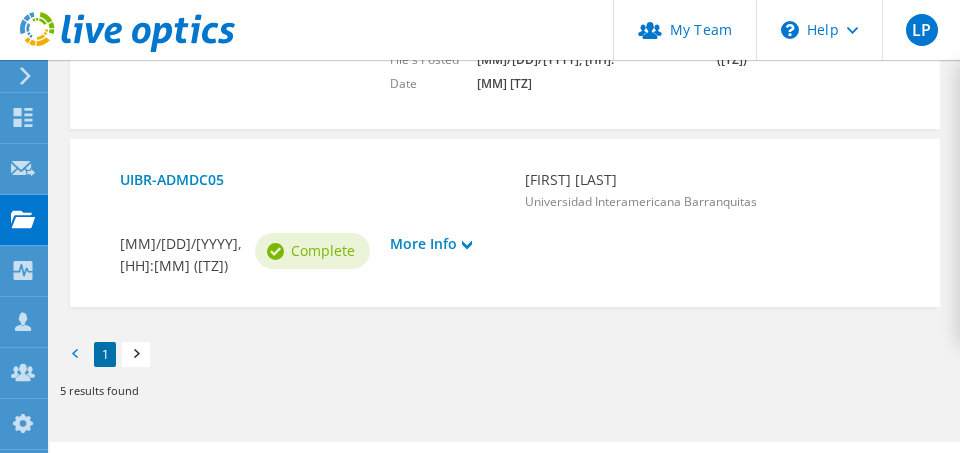 click at bounding box center [74, 356] 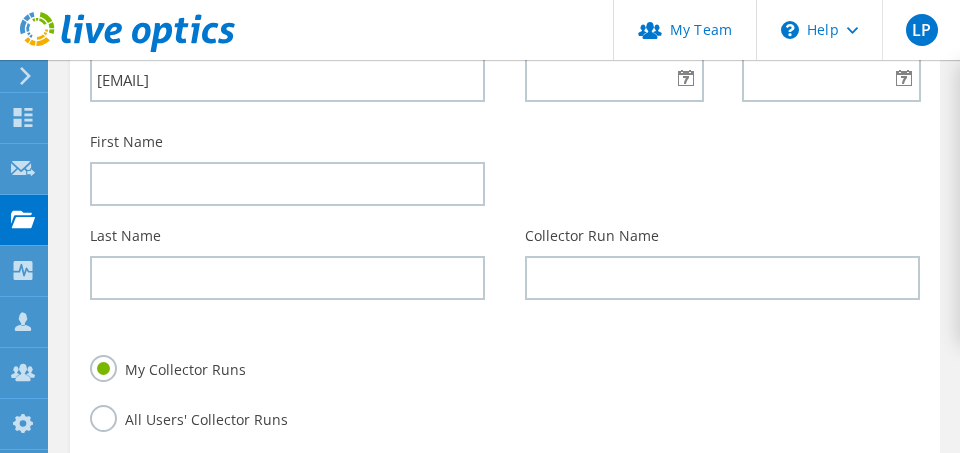 scroll, scrollTop: 0, scrollLeft: 0, axis: both 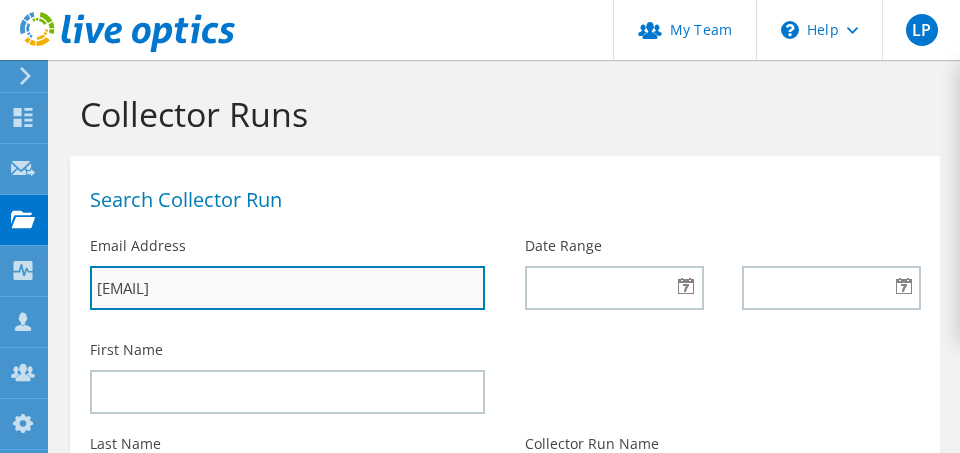 click on "p_rosario@br.inter.edu" at bounding box center [287, 288] 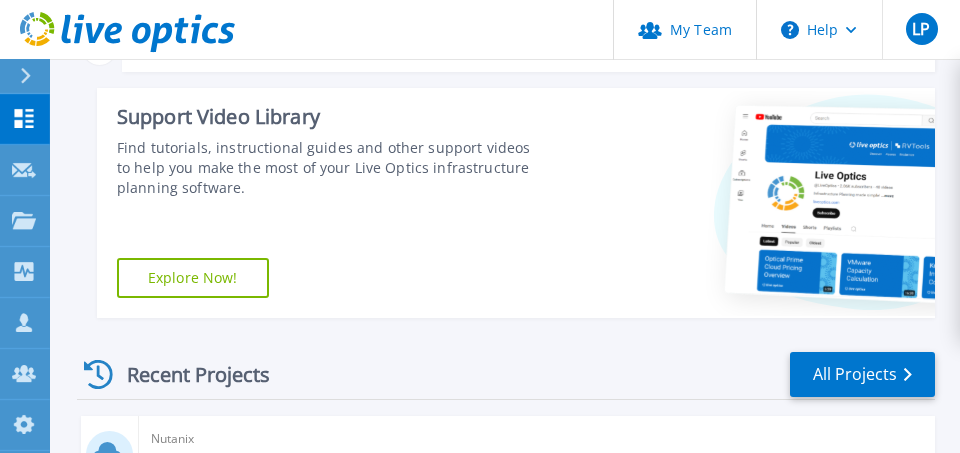 scroll, scrollTop: 285, scrollLeft: 0, axis: vertical 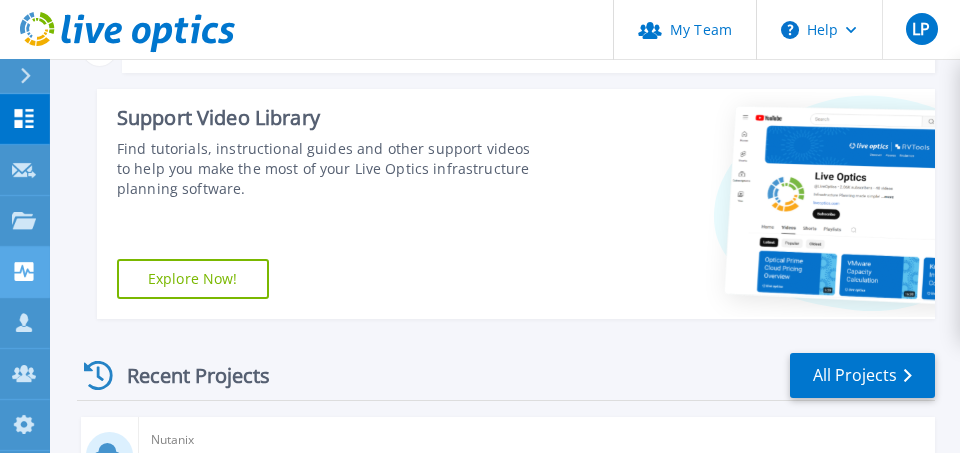 click 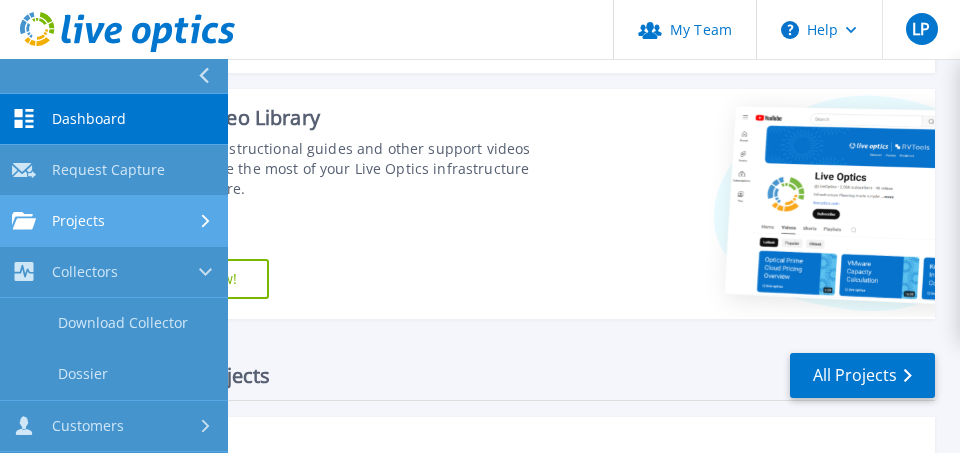 click on "Projects" at bounding box center (78, 221) 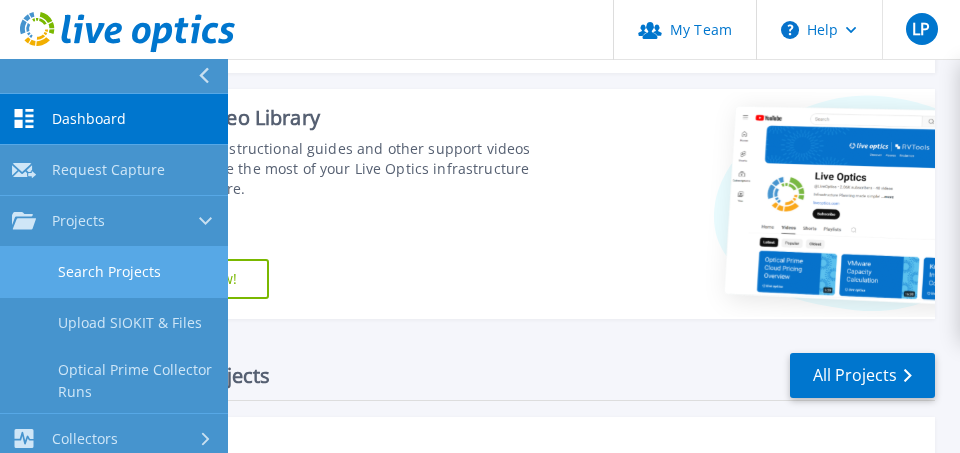 click on "Search Projects" at bounding box center (114, 272) 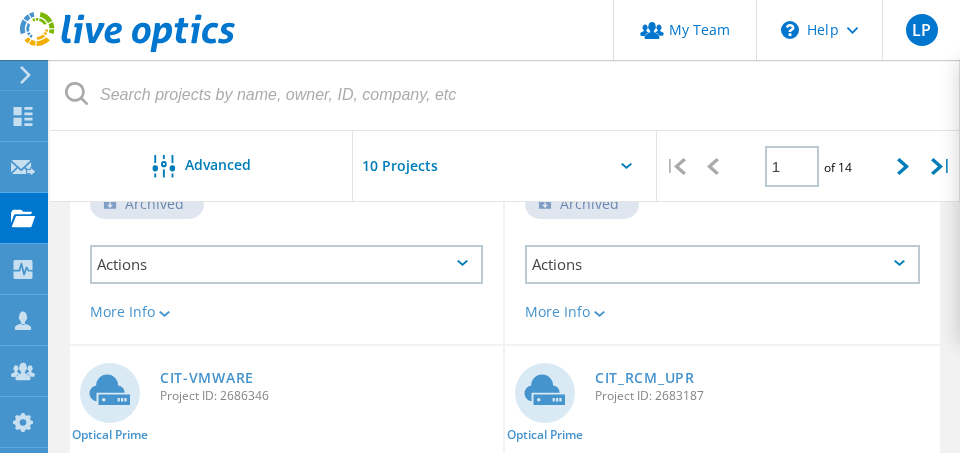 scroll, scrollTop: 1612, scrollLeft: 0, axis: vertical 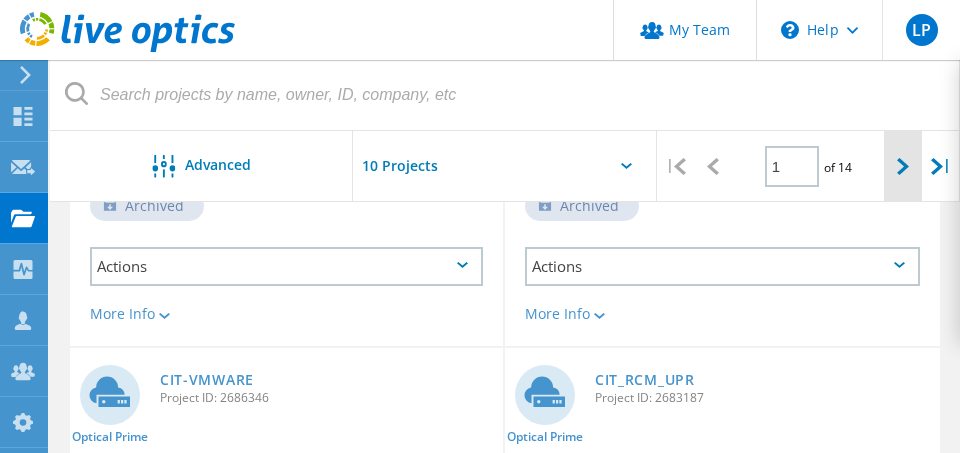 click 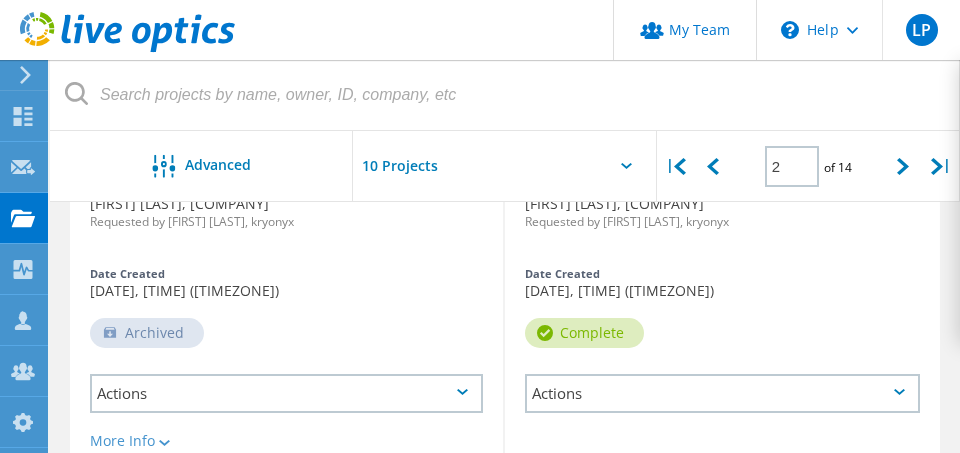 scroll, scrollTop: 1370, scrollLeft: 0, axis: vertical 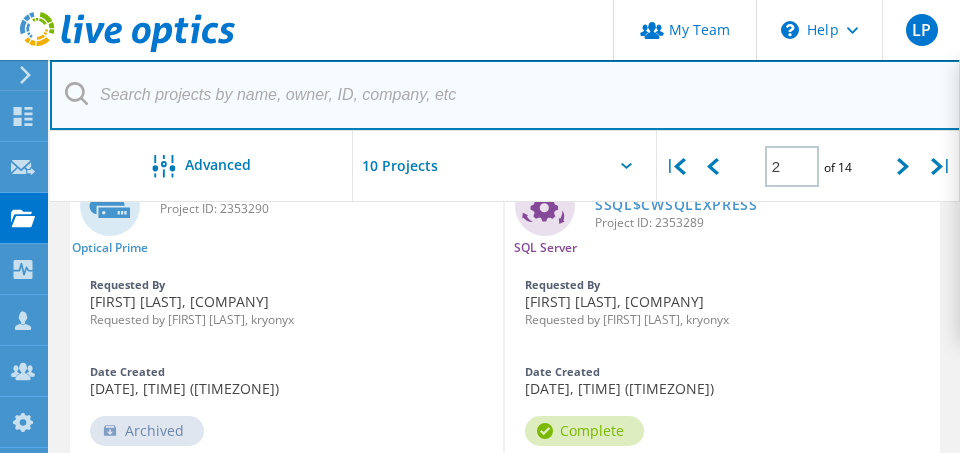 click at bounding box center (505, 95) 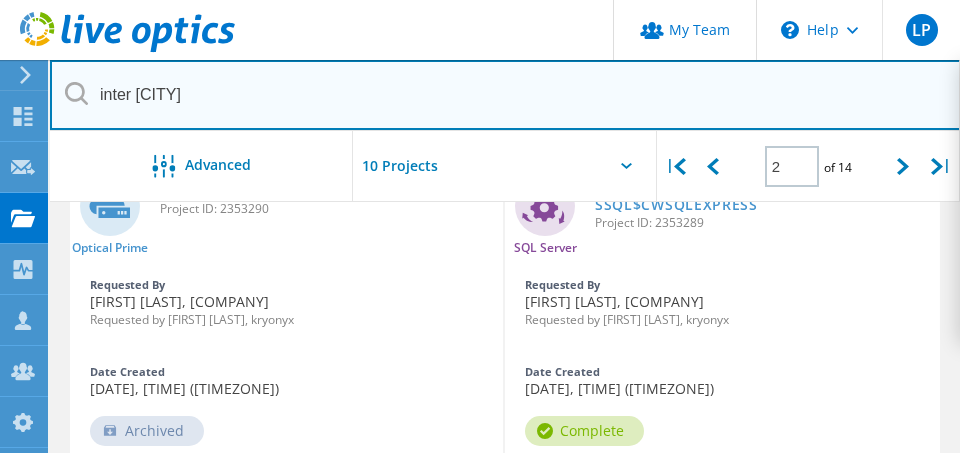type on "inter barranquitas" 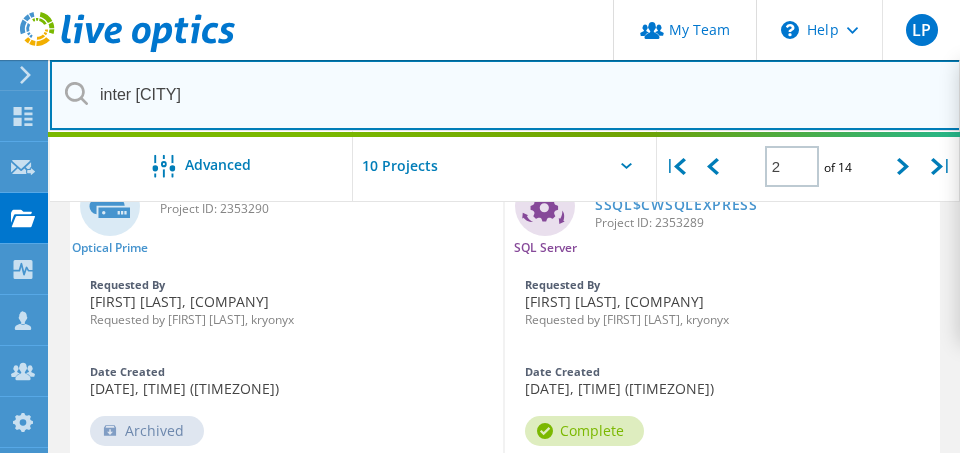 type on "1" 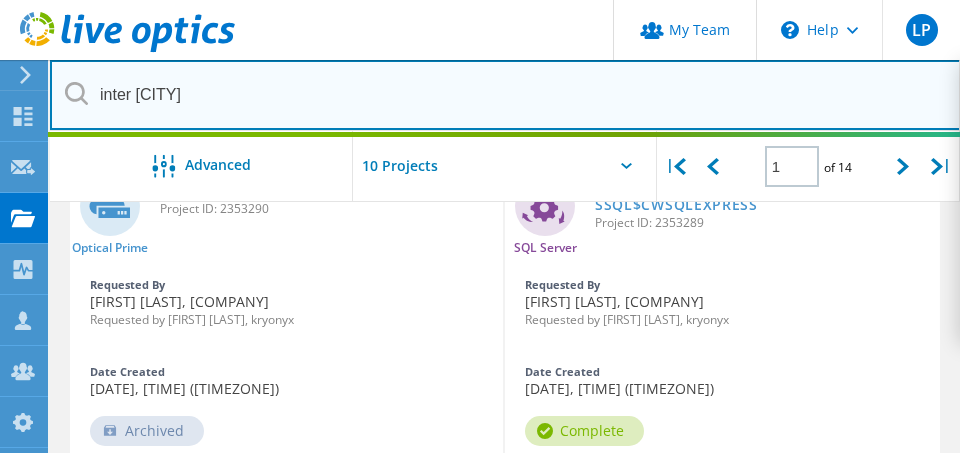 scroll, scrollTop: 448, scrollLeft: 0, axis: vertical 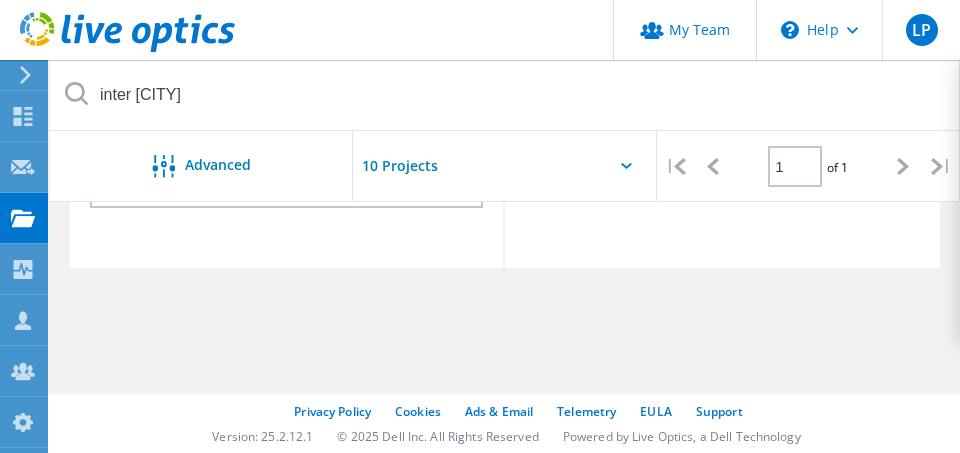 click on "Nutanix  Inter Barranquitas  Project ID: 3006388  Requested By  Pablo Rosario, Universidad Interamericana Barranquitas  Requested by Luis Palou, kryonyx Date Created  08/07/2025, 11:25 (-04:00)   Complete
Actions" 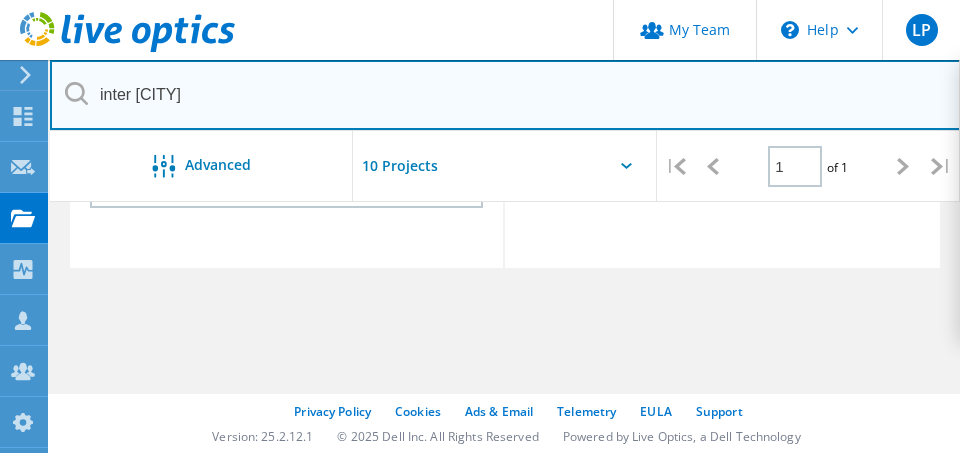 click on "inter barranquitas" at bounding box center [505, 95] 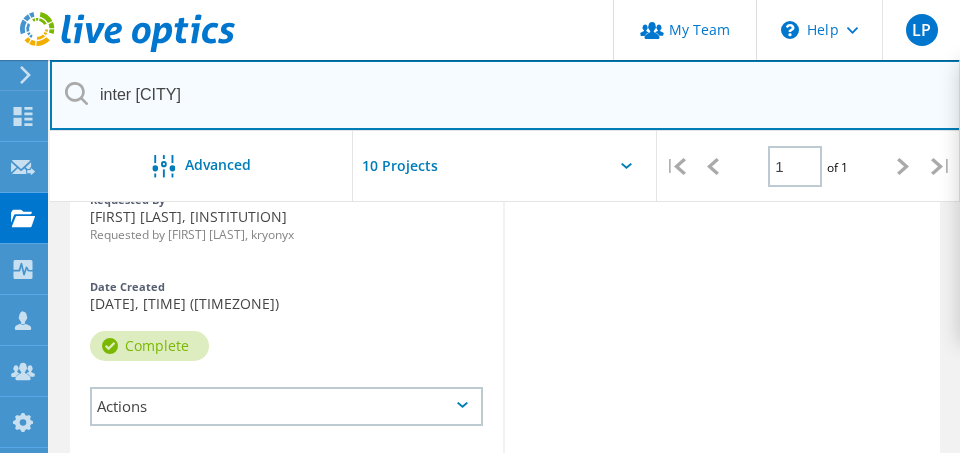 scroll, scrollTop: 232, scrollLeft: 0, axis: vertical 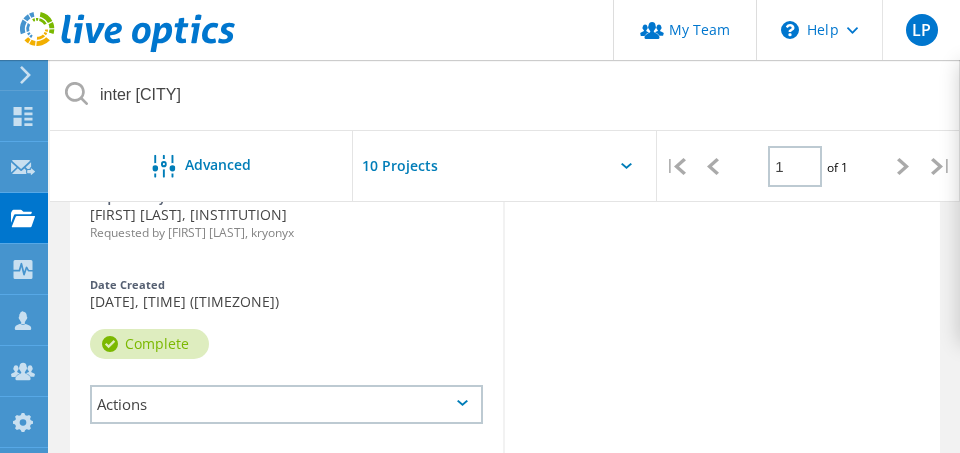 click on "Actions" 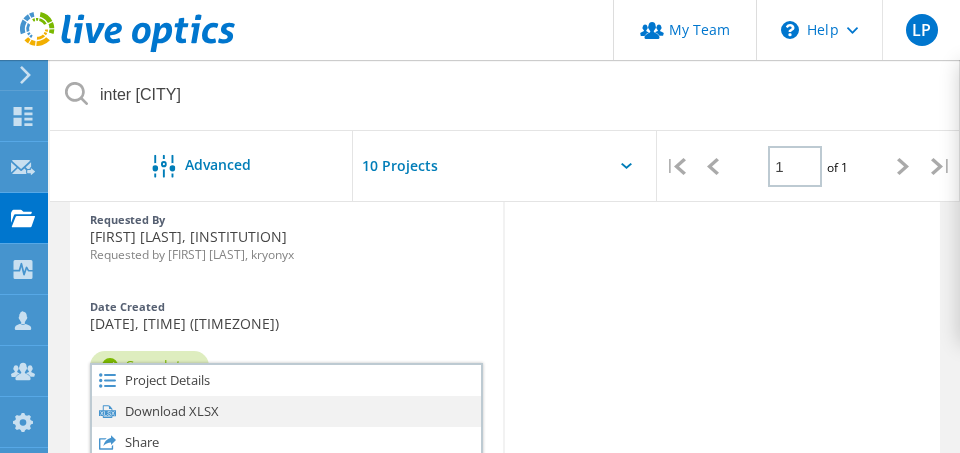 scroll, scrollTop: 208, scrollLeft: 0, axis: vertical 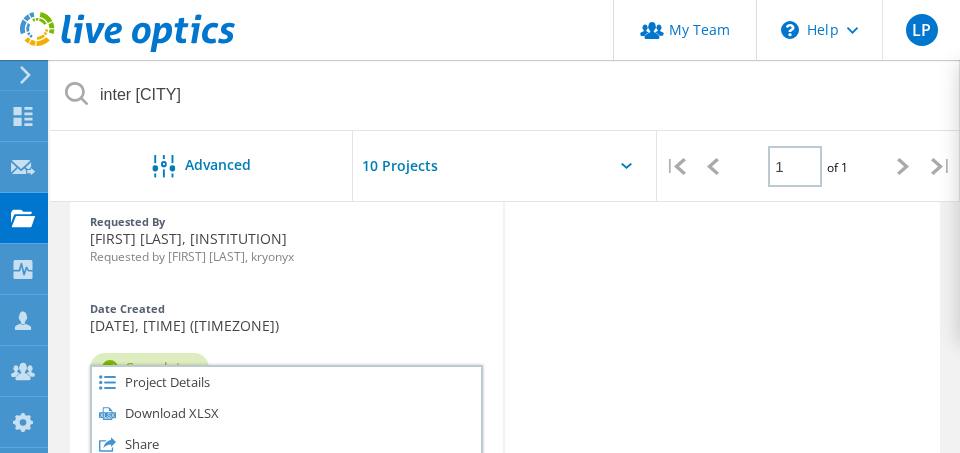 click on "Date Created  08/07/2025, 11:25 (-04:00)" 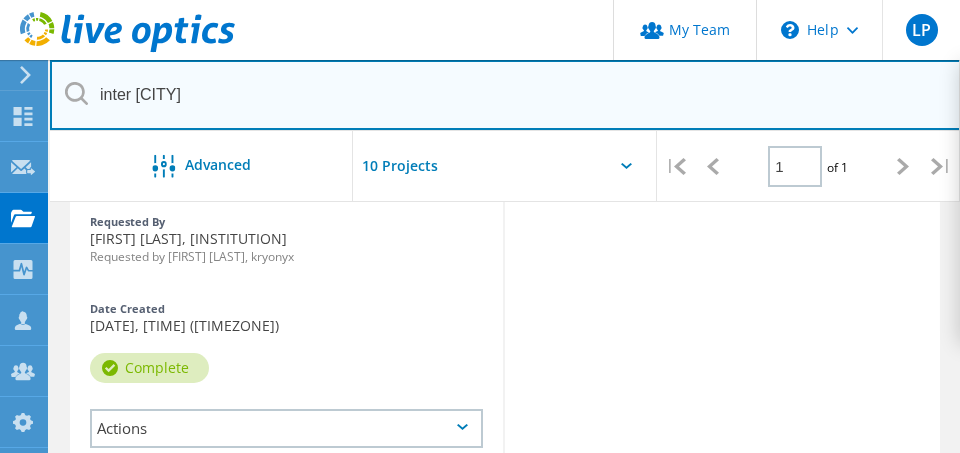 click on "inter barranquita" at bounding box center (505, 95) 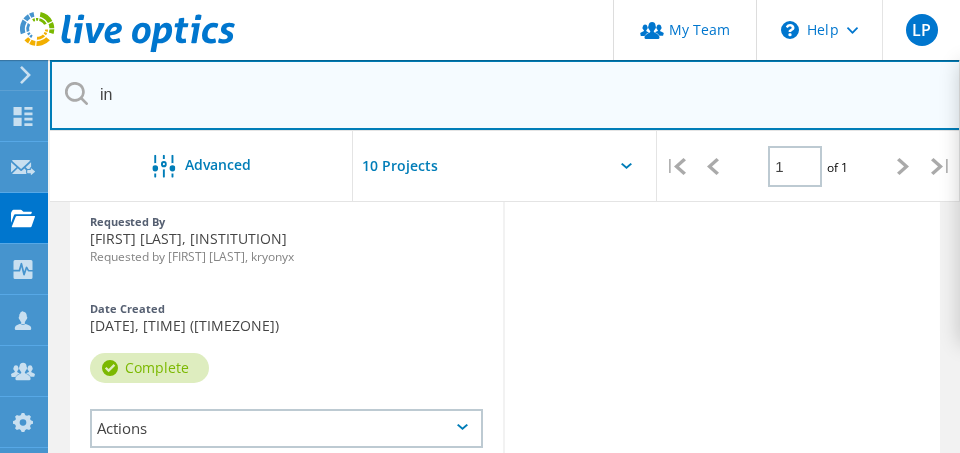 type on "i" 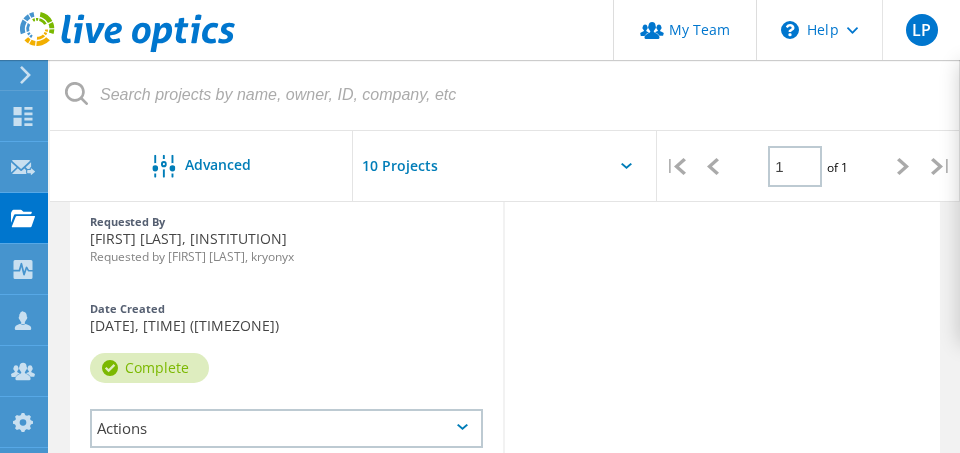 click on "Date Created  08/07/2025, 11:25 (-04:00)" 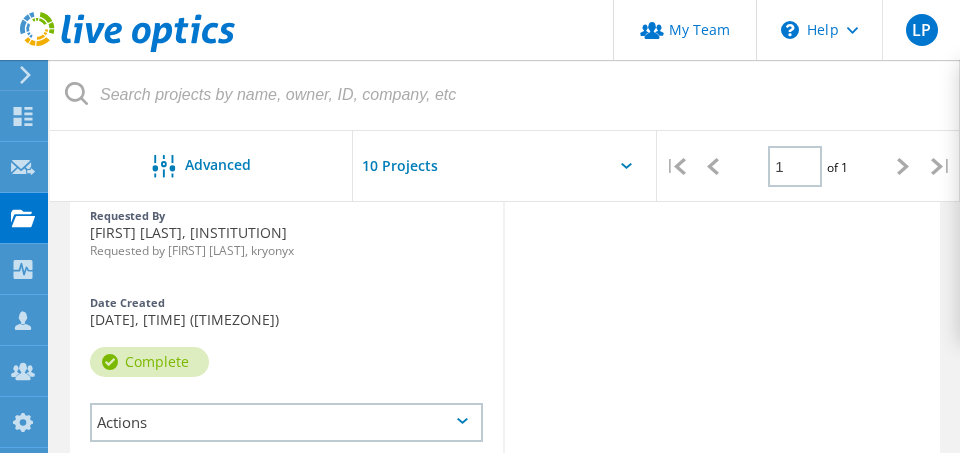 scroll, scrollTop: 211, scrollLeft: 0, axis: vertical 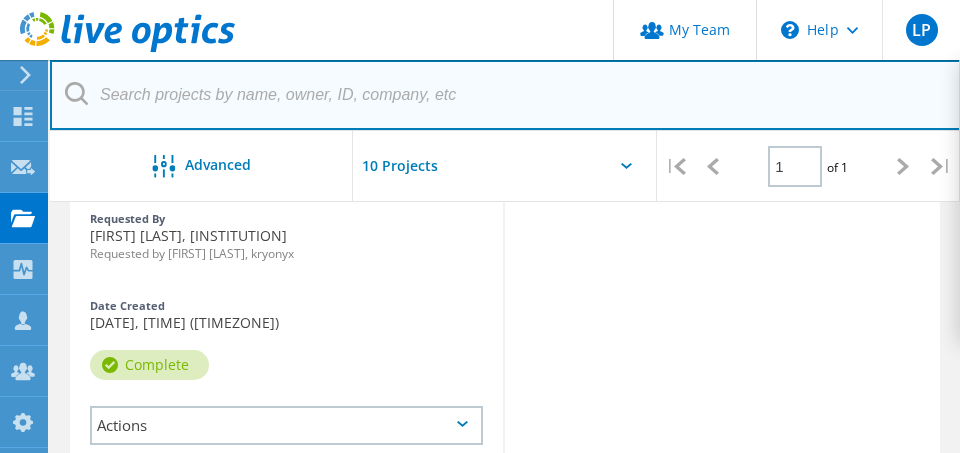 click at bounding box center (505, 95) 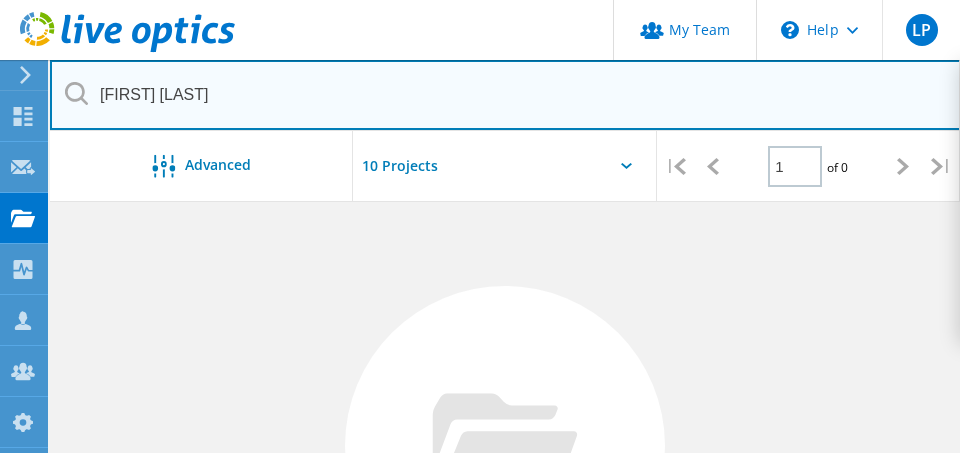 scroll, scrollTop: 0, scrollLeft: 0, axis: both 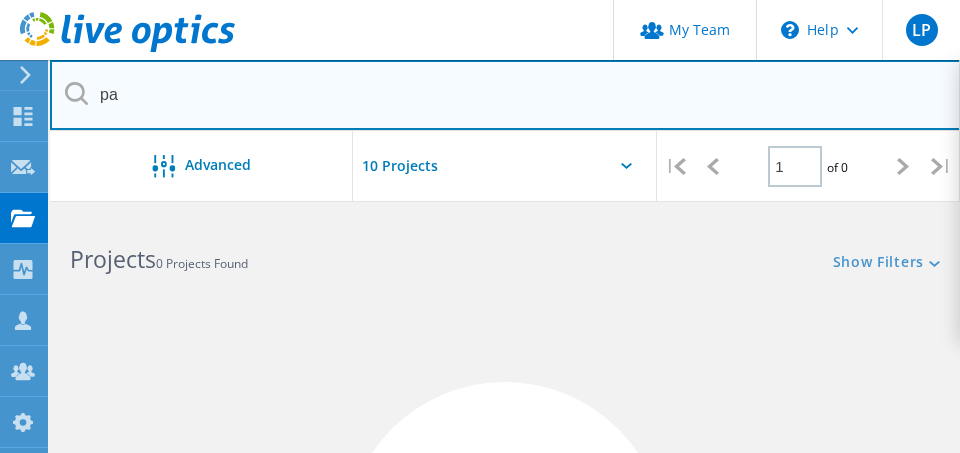 type on "p" 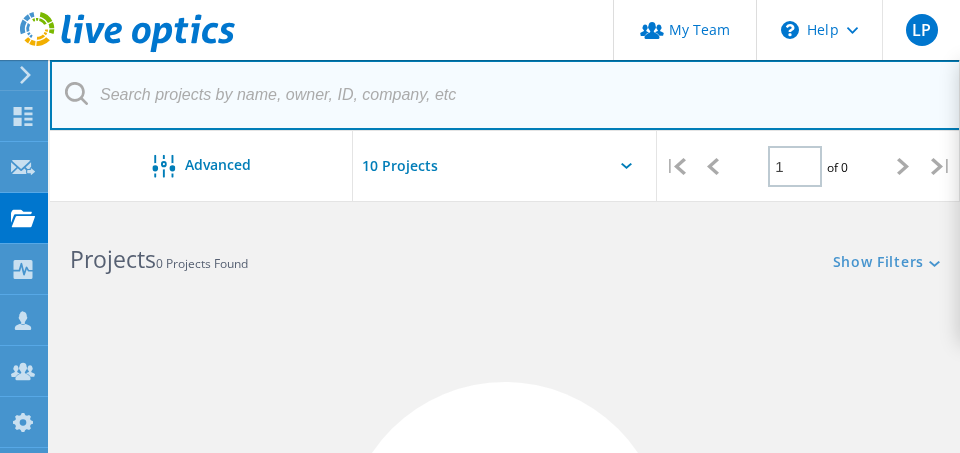type 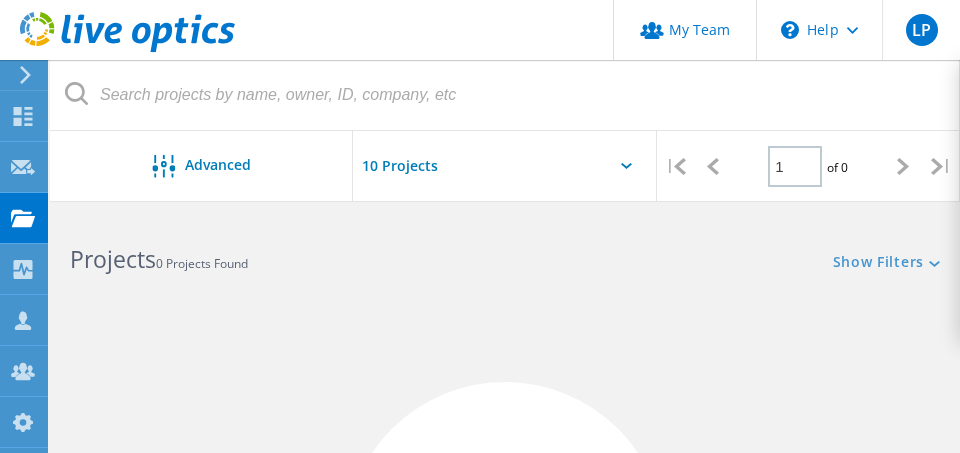 click on "Projects   0 Projects Found" 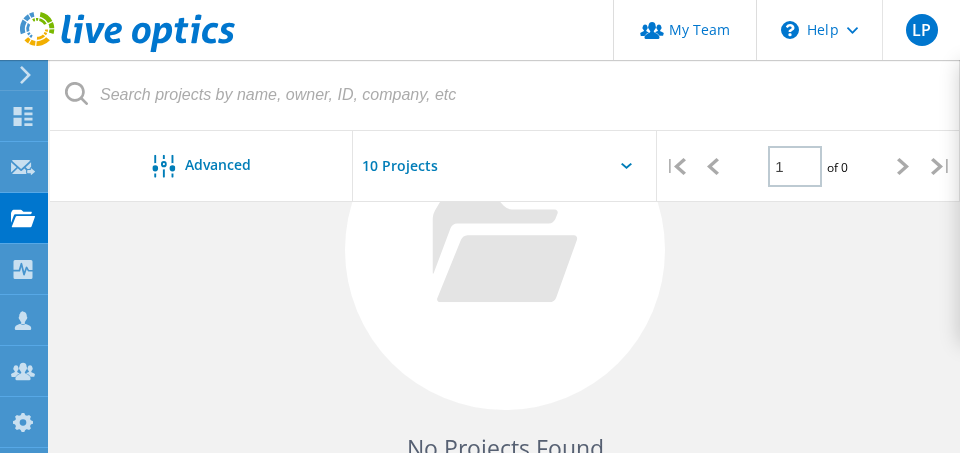 scroll, scrollTop: 0, scrollLeft: 0, axis: both 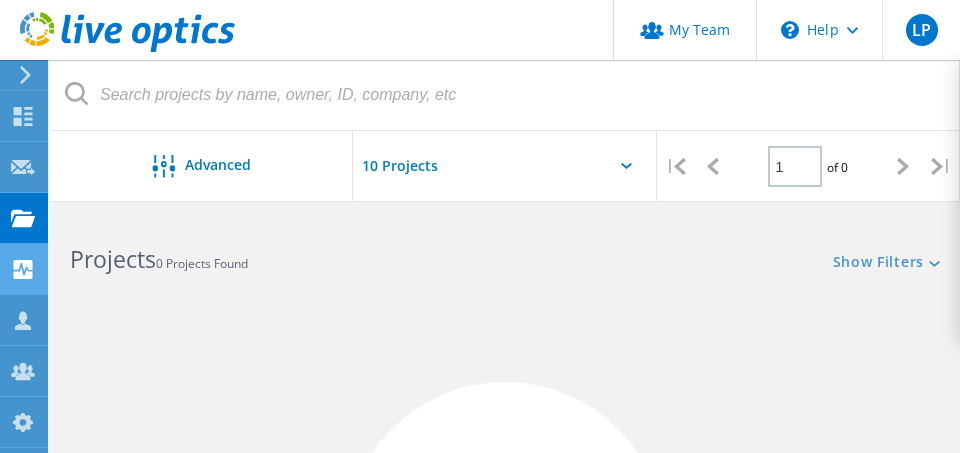click 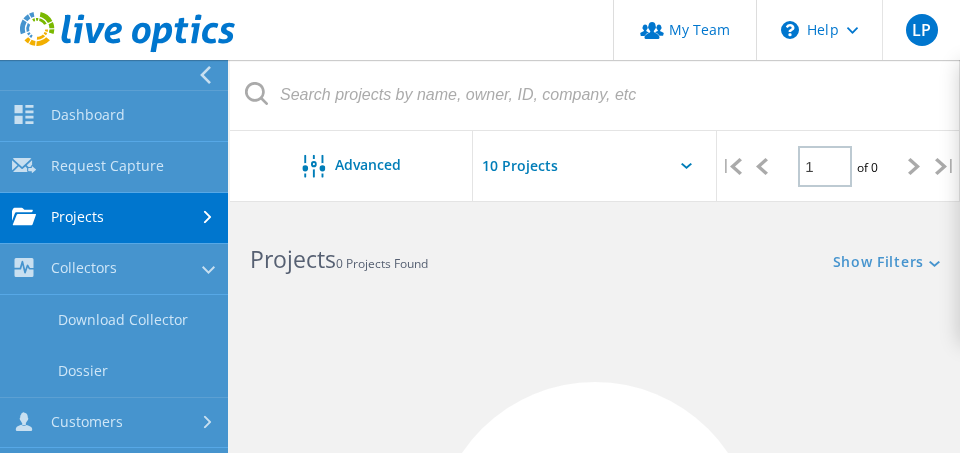 click on "Projects" at bounding box center [114, 218] 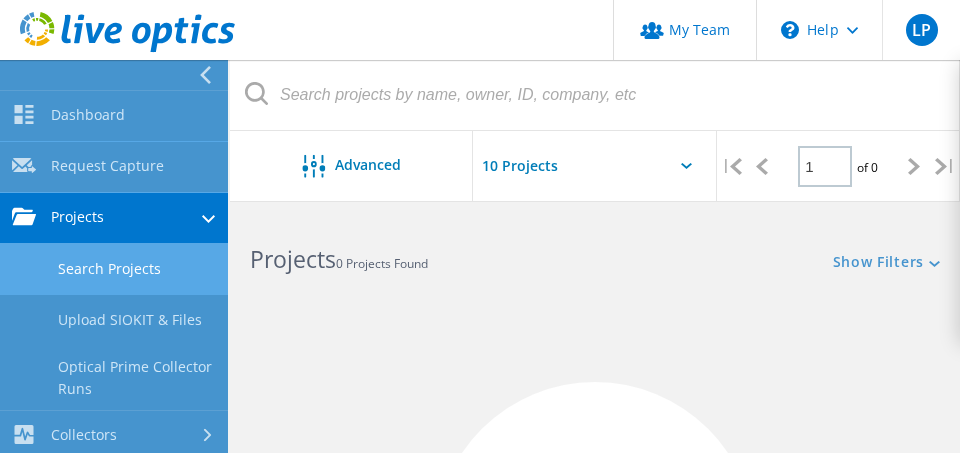 click on "Search Projects" at bounding box center (114, 269) 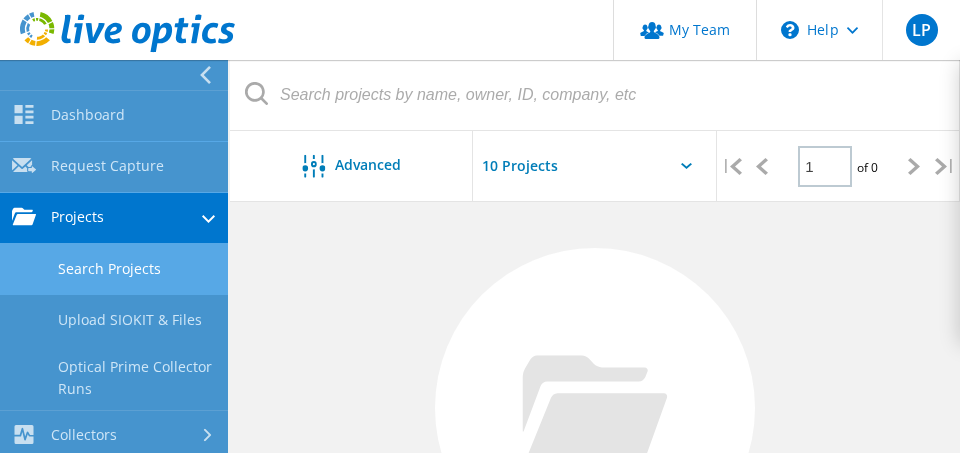 scroll, scrollTop: 0, scrollLeft: 0, axis: both 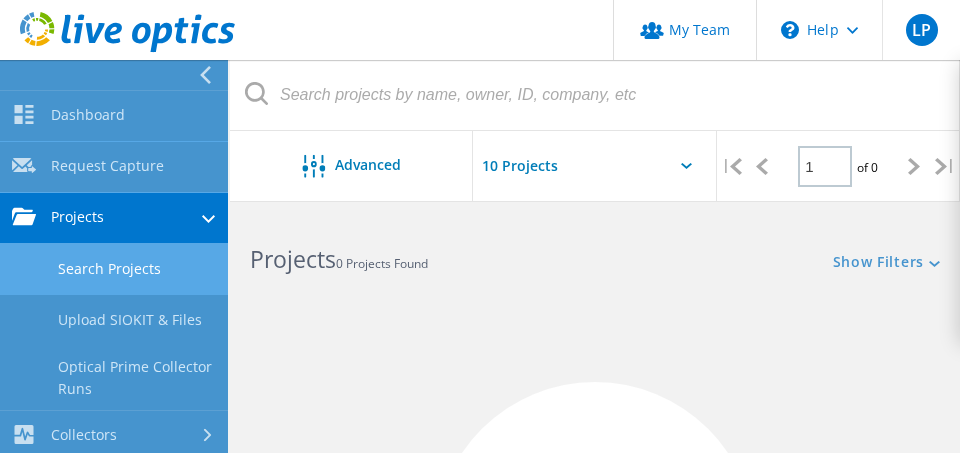 click on "Search Projects" at bounding box center (114, 269) 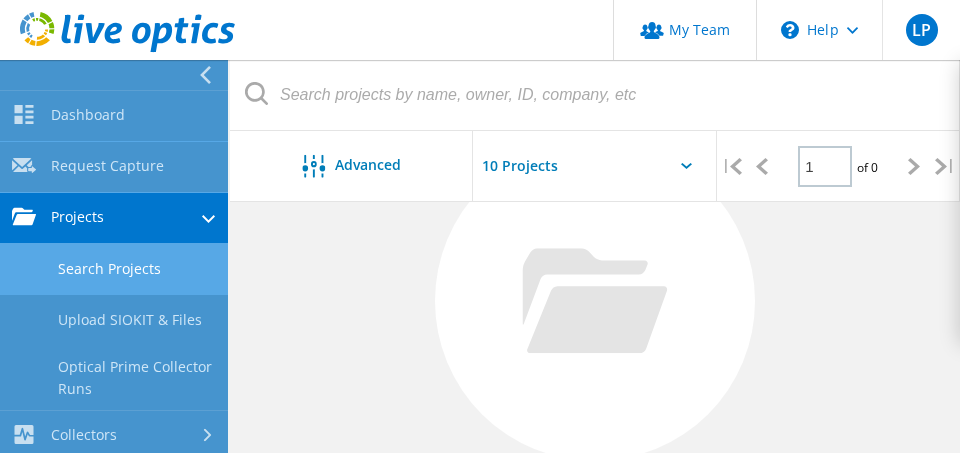 scroll, scrollTop: 0, scrollLeft: 0, axis: both 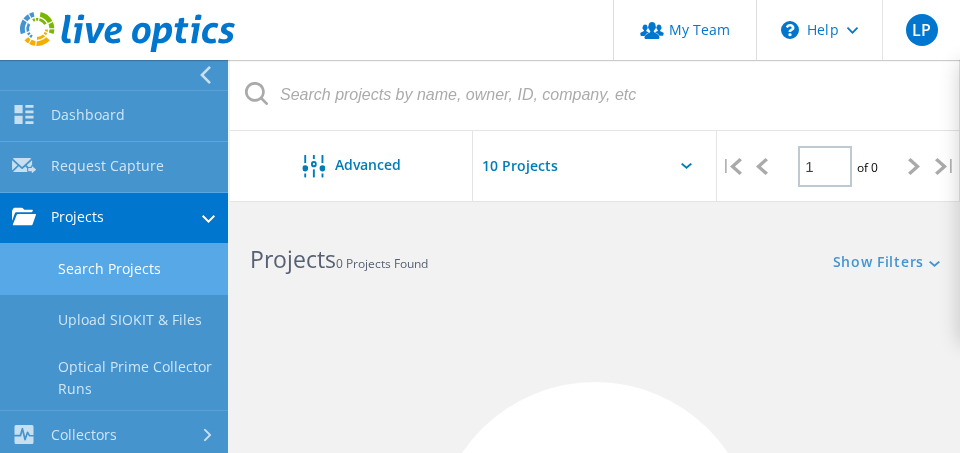 click on "Search Projects" at bounding box center [114, 269] 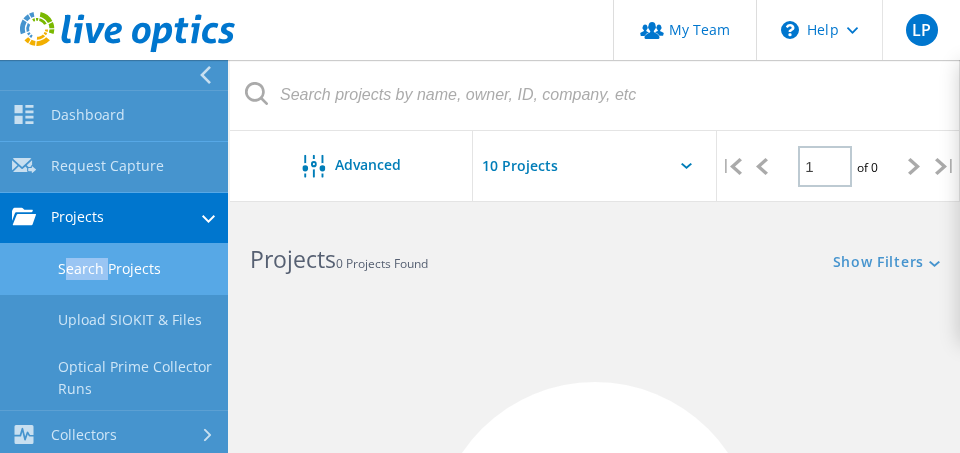click on "Search Projects" at bounding box center (114, 269) 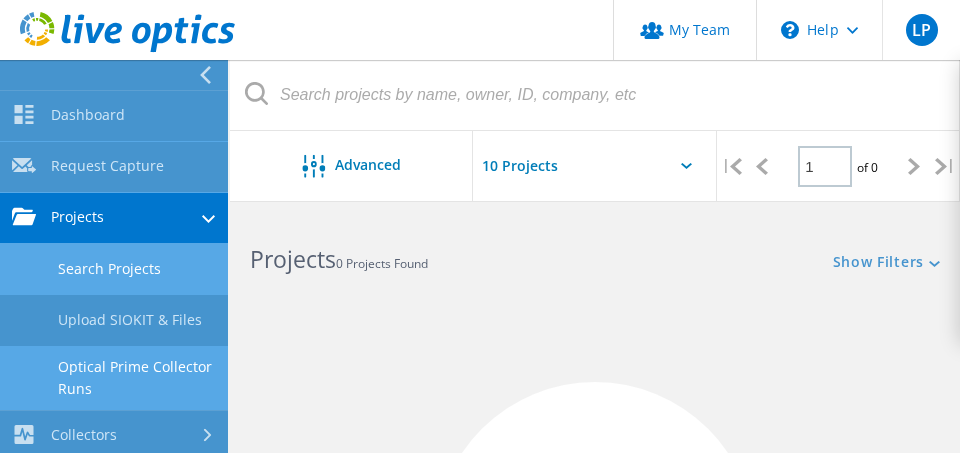 click on "Optical Prime Collector Runs" at bounding box center [114, 378] 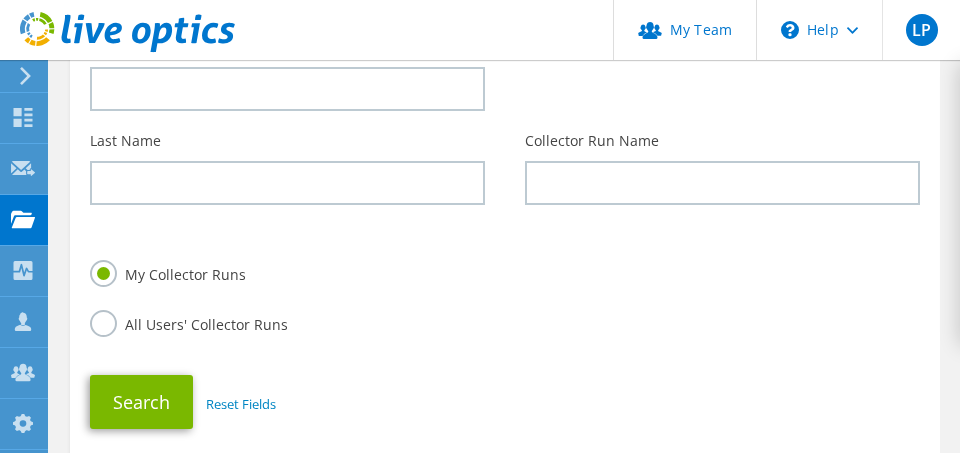 scroll, scrollTop: 377, scrollLeft: 0, axis: vertical 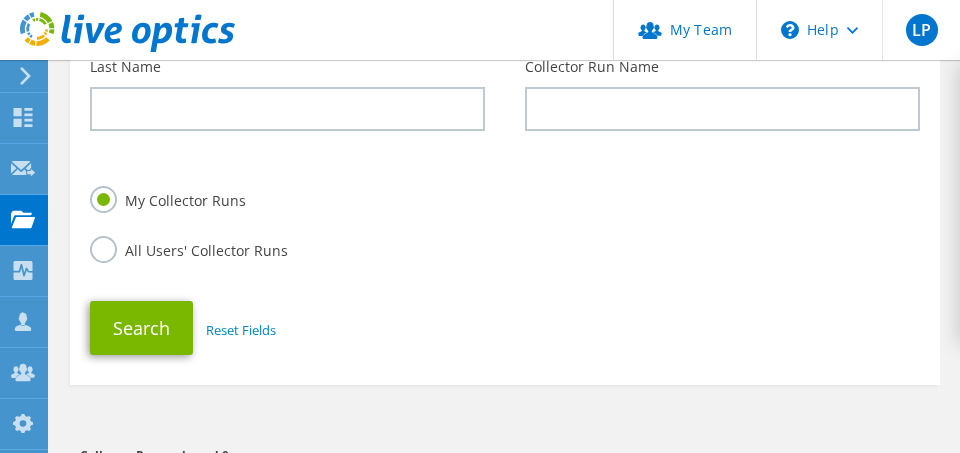 click on "My Collector Runs" at bounding box center (168, 198) 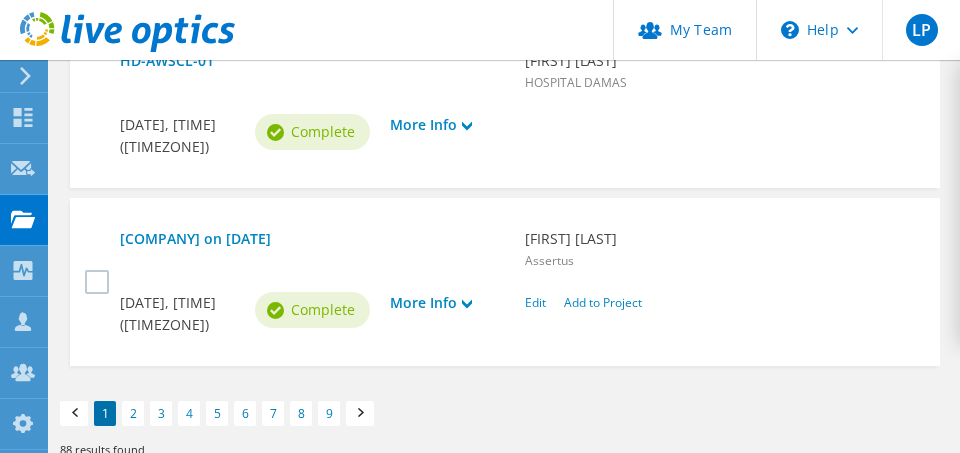 scroll, scrollTop: 2457, scrollLeft: 0, axis: vertical 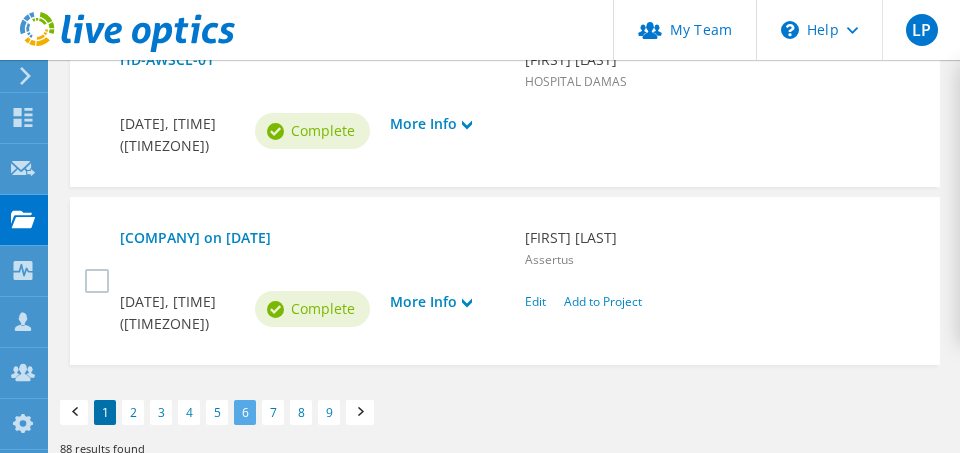 click on "6" at bounding box center [245, 412] 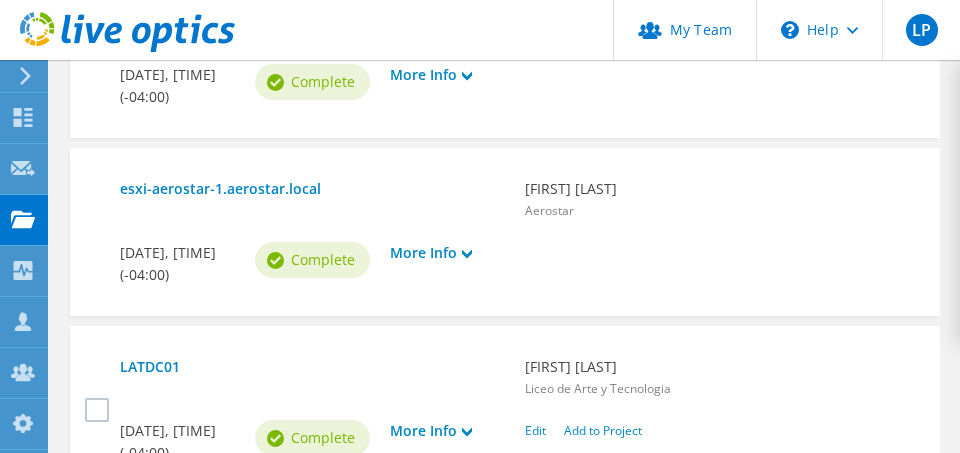 scroll, scrollTop: 2332, scrollLeft: 0, axis: vertical 